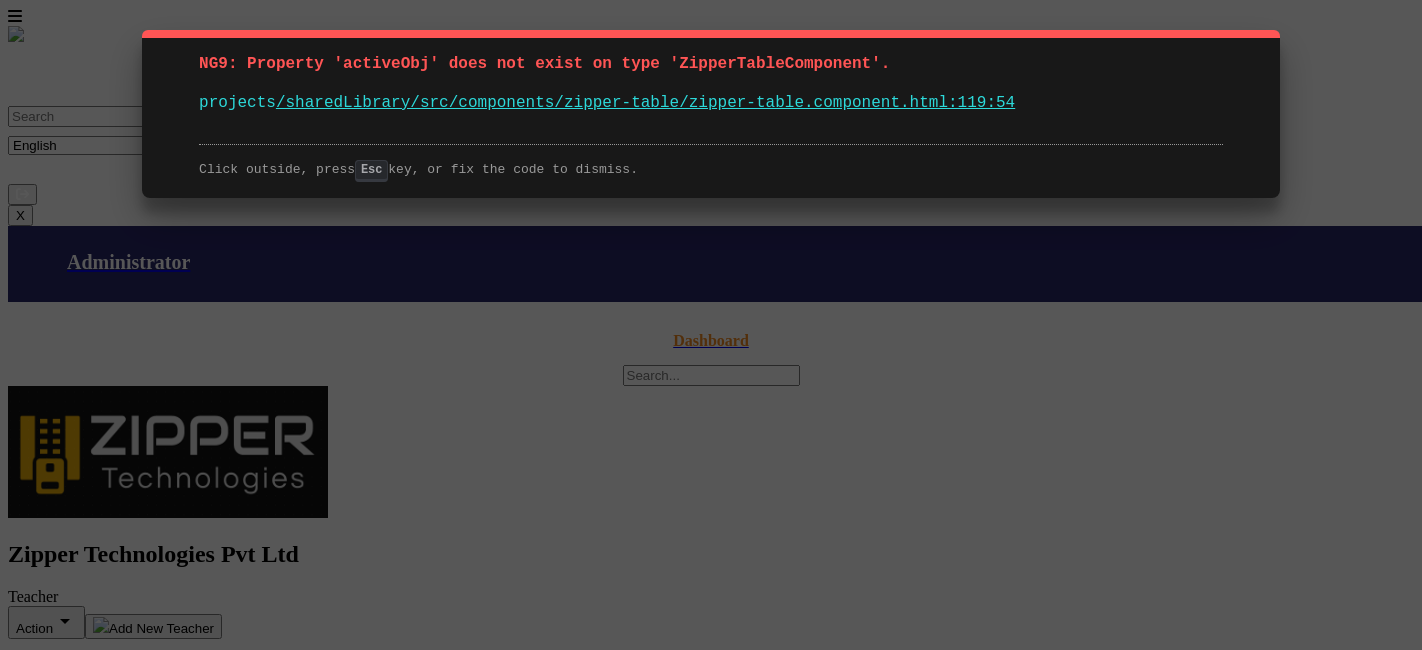 scroll, scrollTop: 0, scrollLeft: 0, axis: both 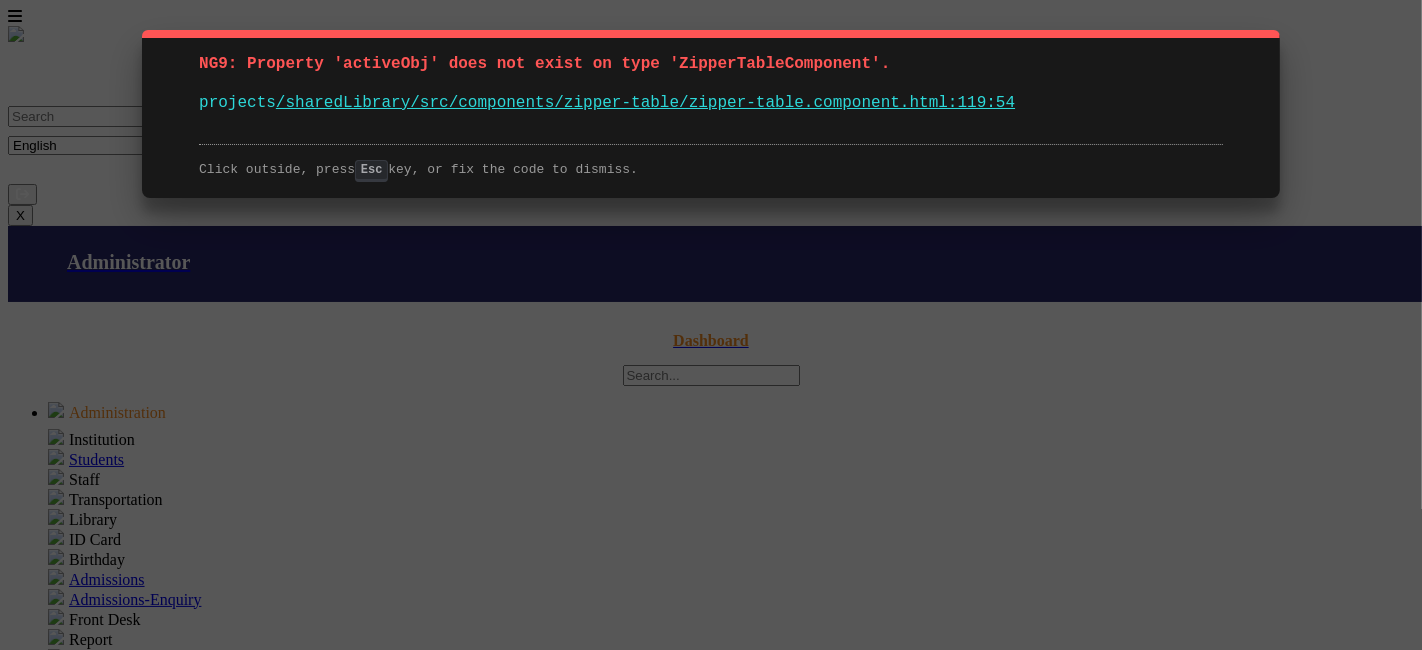 click on "NG9: Property 'activeObj' does not exist on type 'ZipperTableComponent'. projects /sharedLibrary/src/components/zipper-table/zipper-table.component.html:119:54 Click outside, press  Esc  key, or fix the code to dismiss." 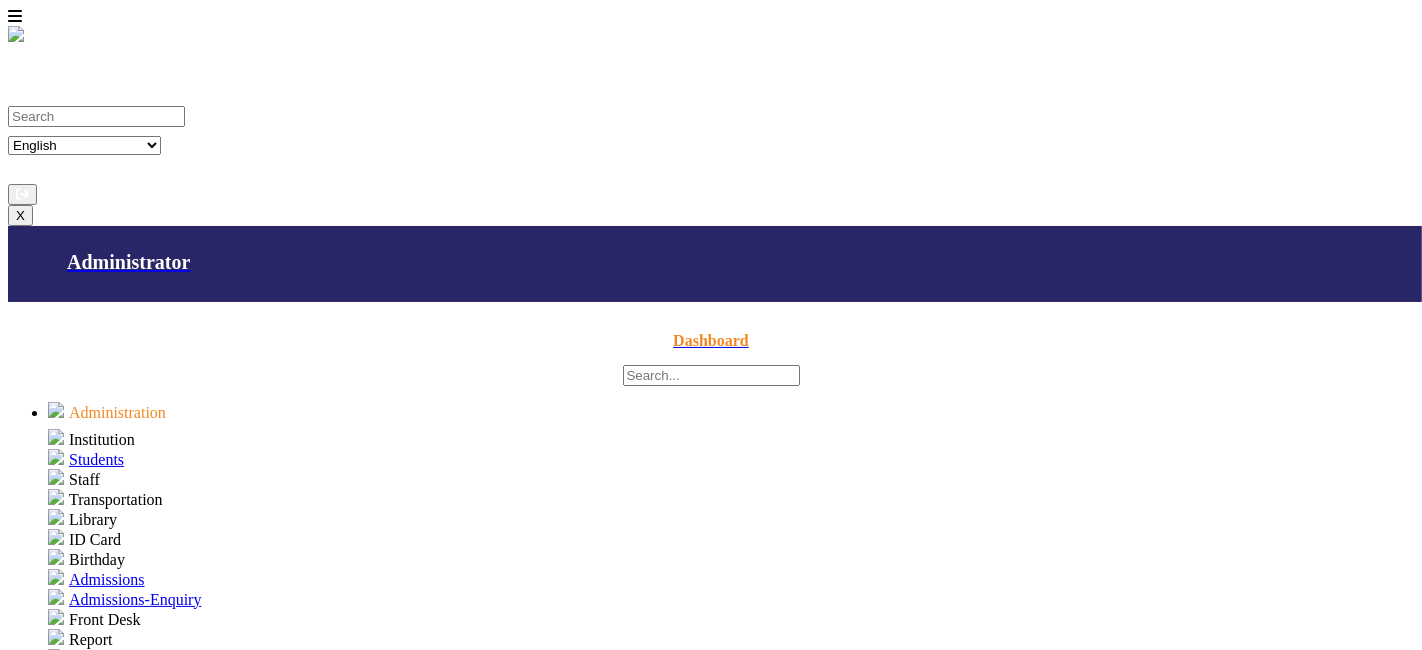 scroll, scrollTop: 667, scrollLeft: 0, axis: vertical 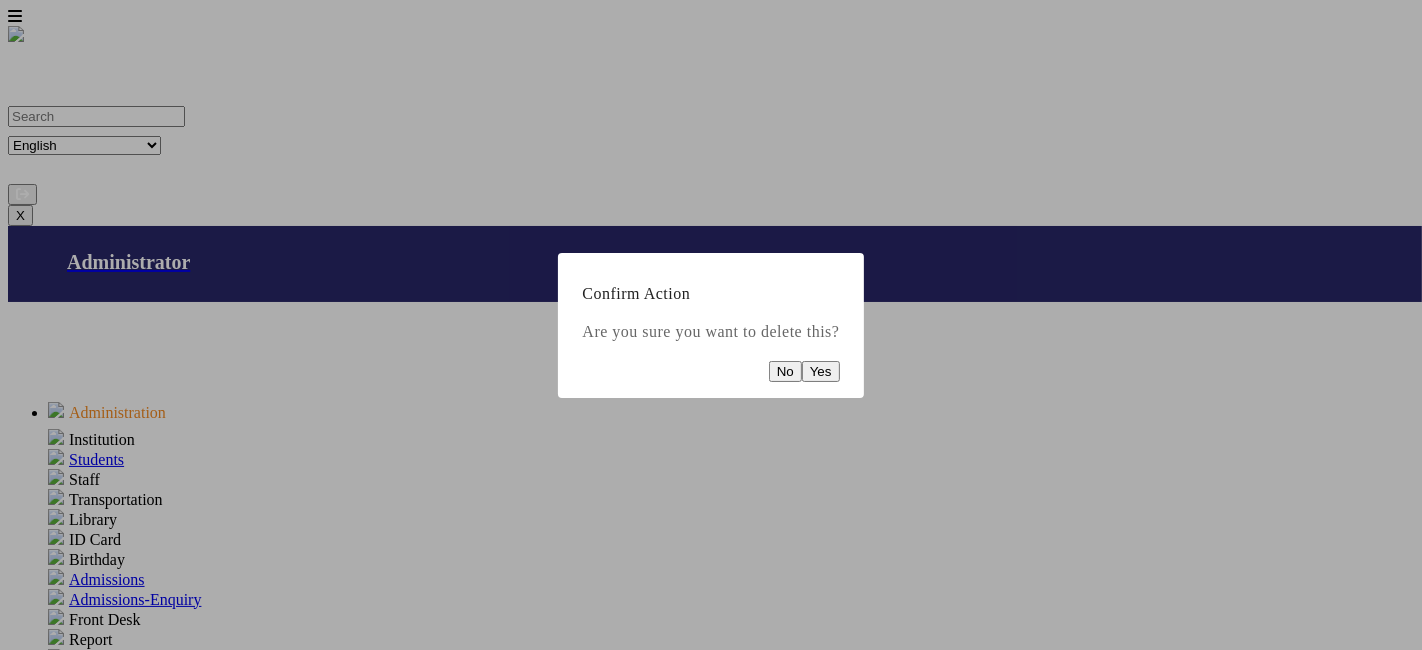 click at bounding box center [711, 325] 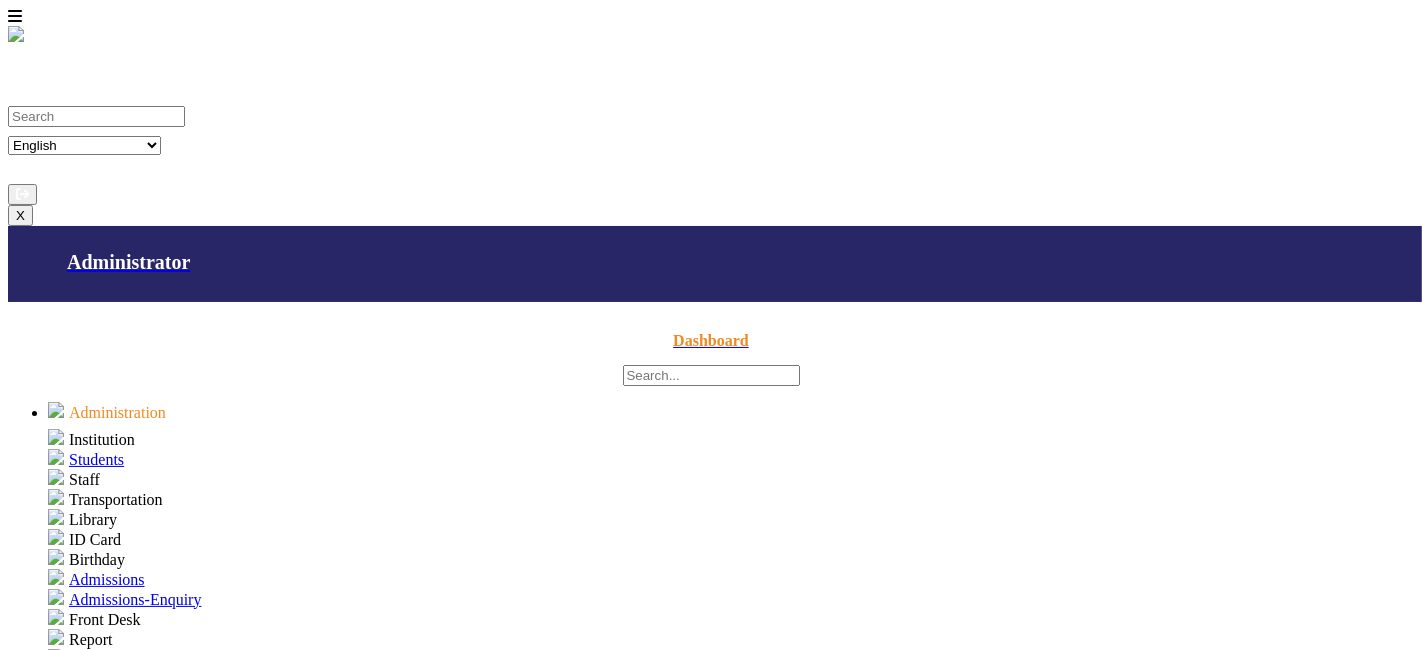 type 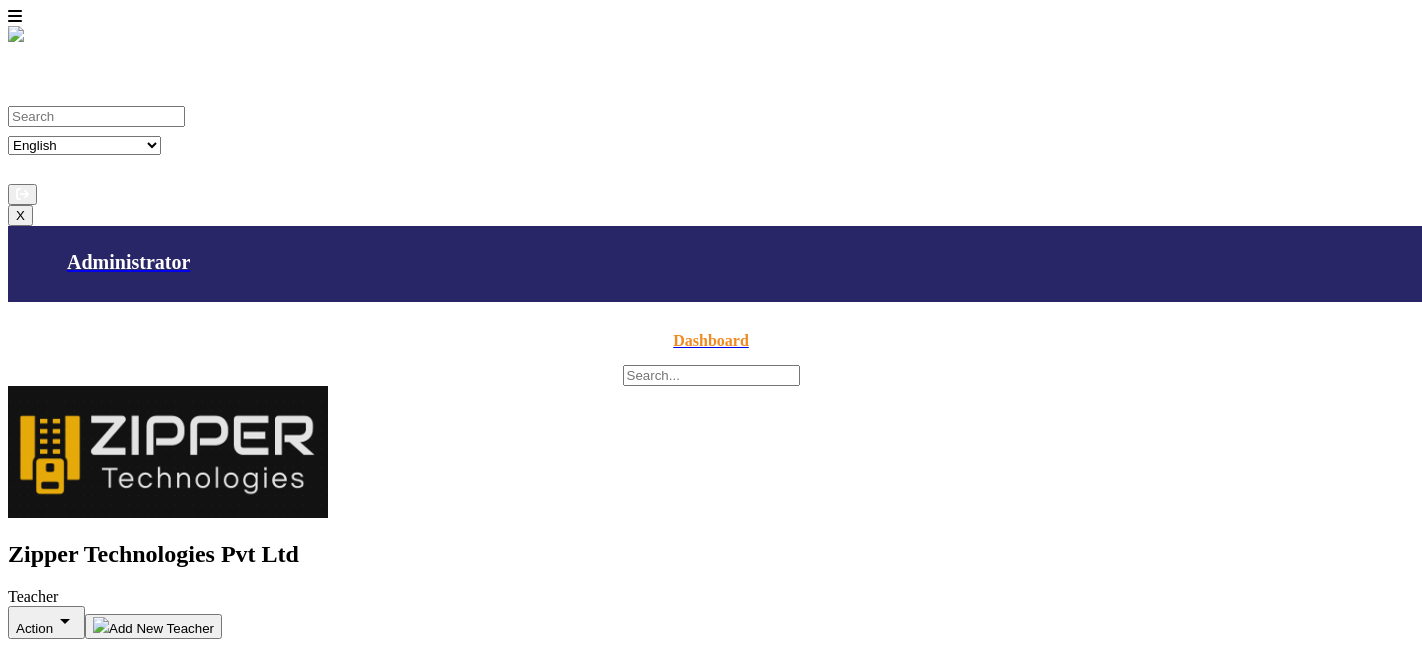 scroll, scrollTop: 0, scrollLeft: 0, axis: both 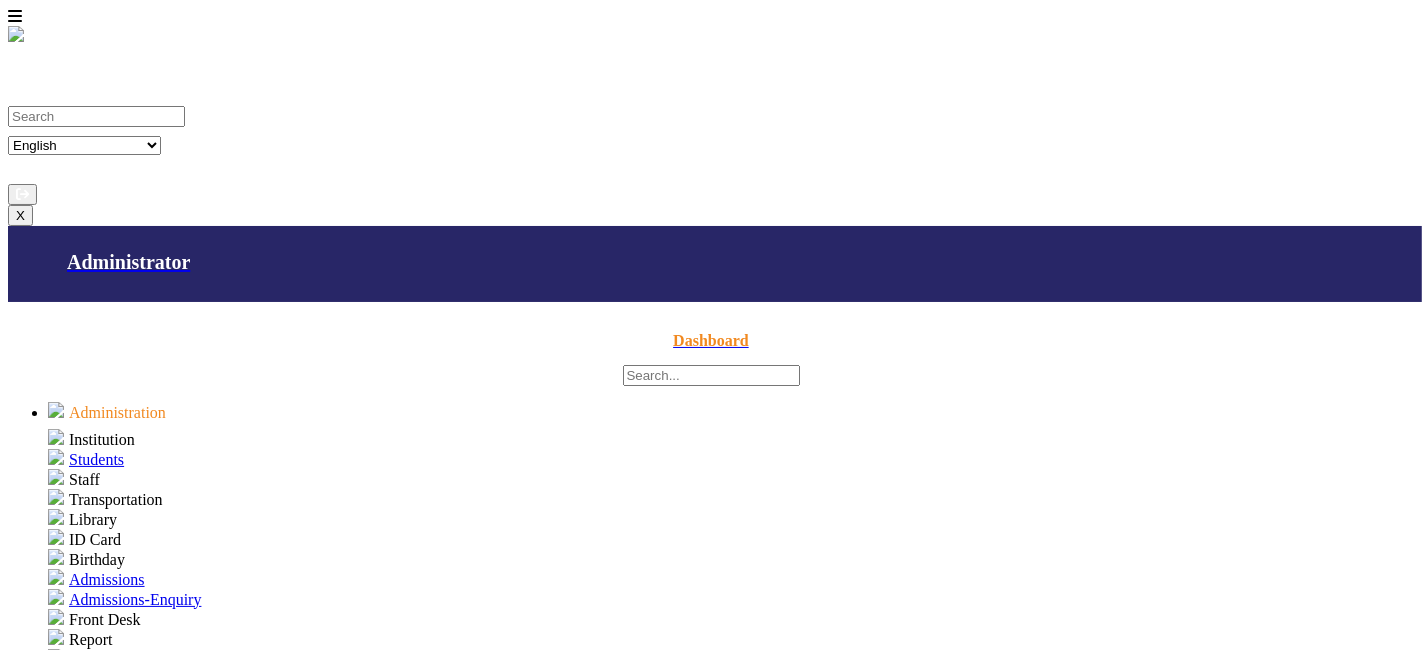 click on "Library" 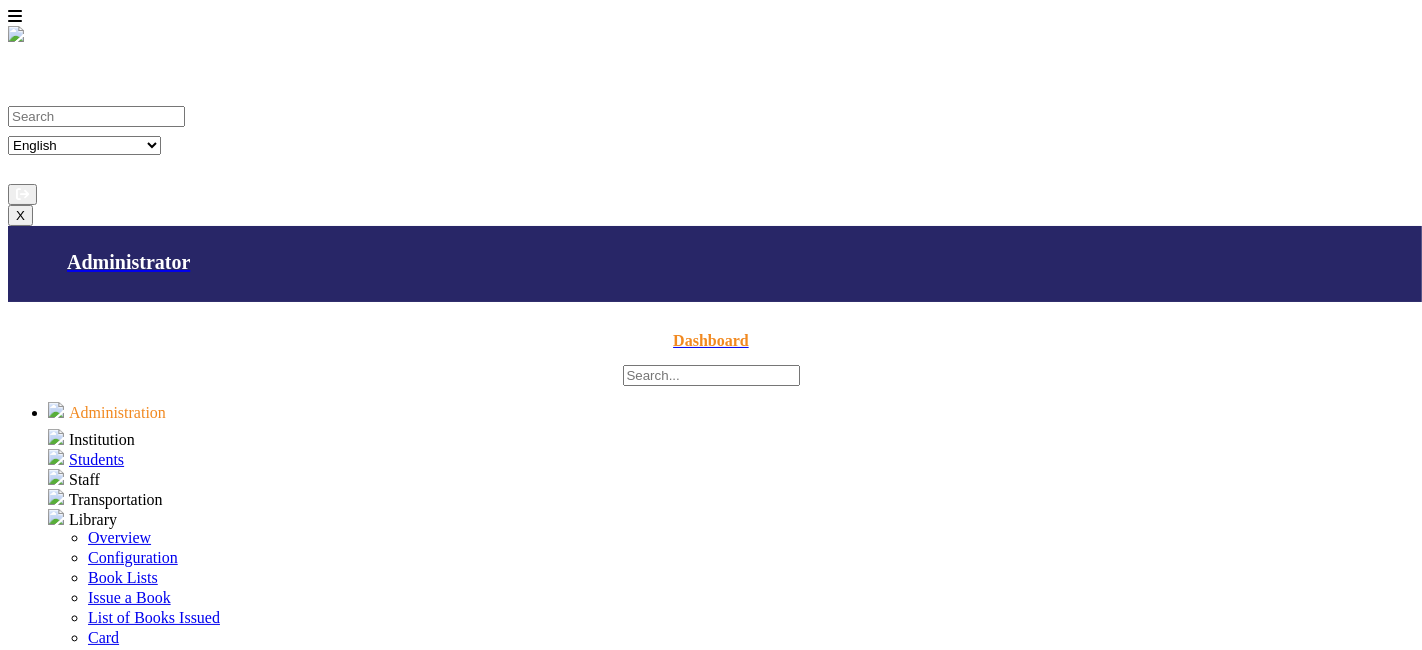 scroll, scrollTop: 141, scrollLeft: 0, axis: vertical 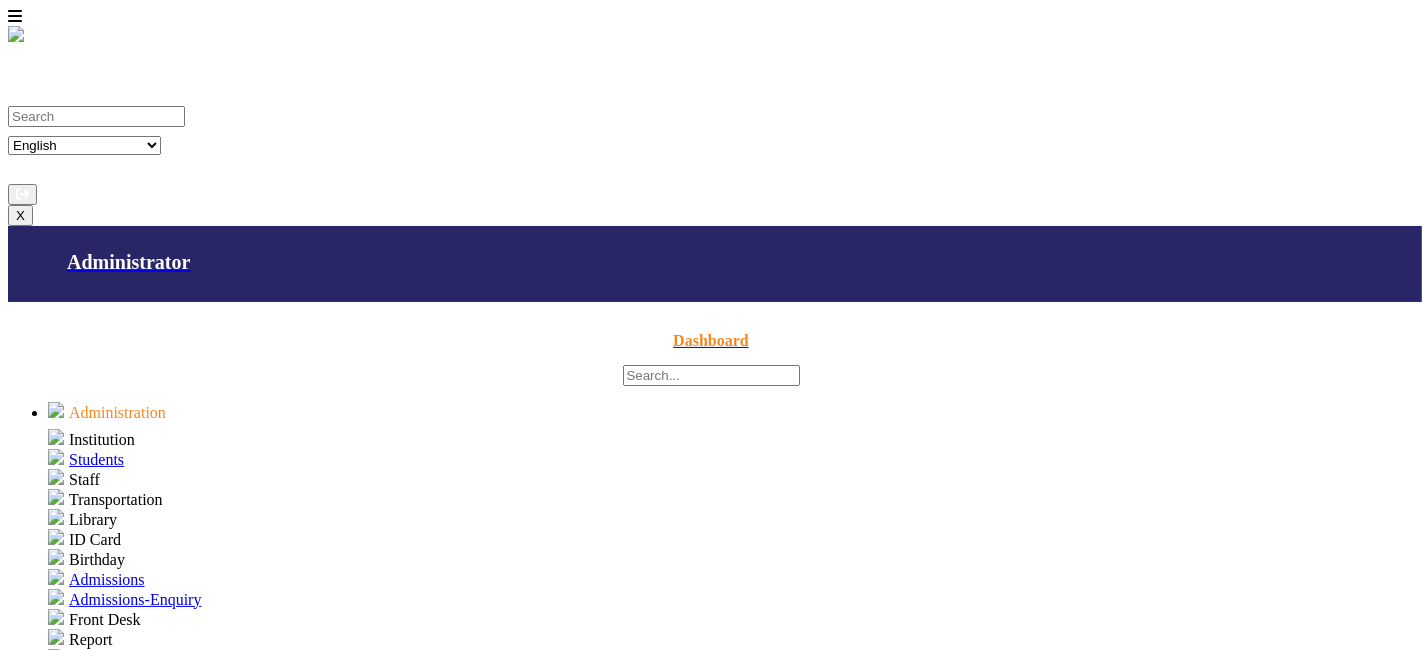 click 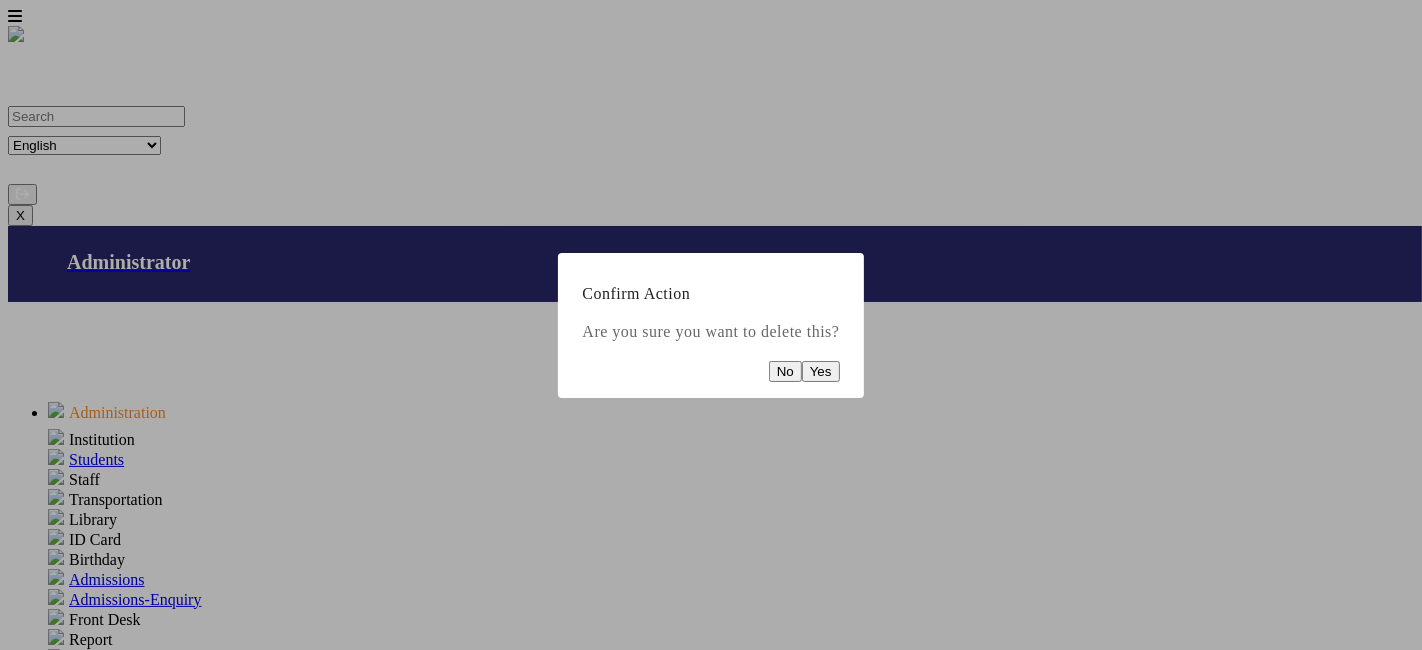 click on "No" at bounding box center [785, 371] 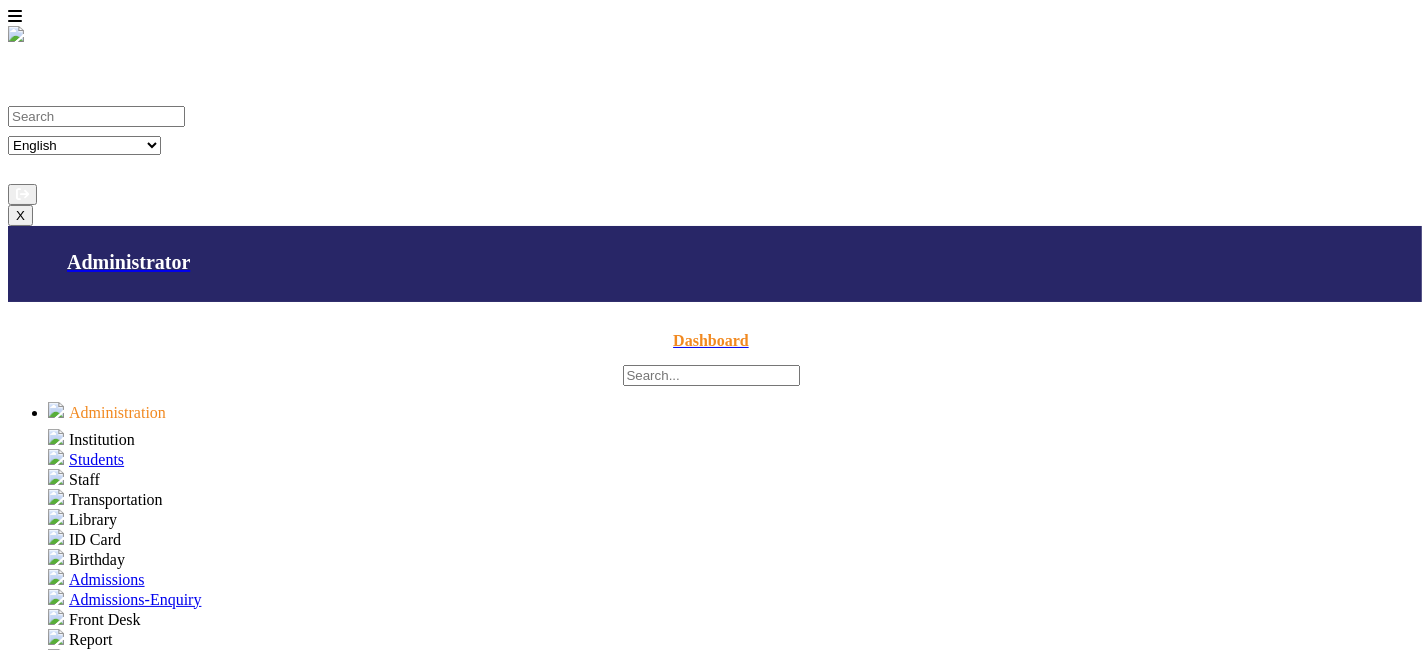click at bounding box center (1020, 2201) 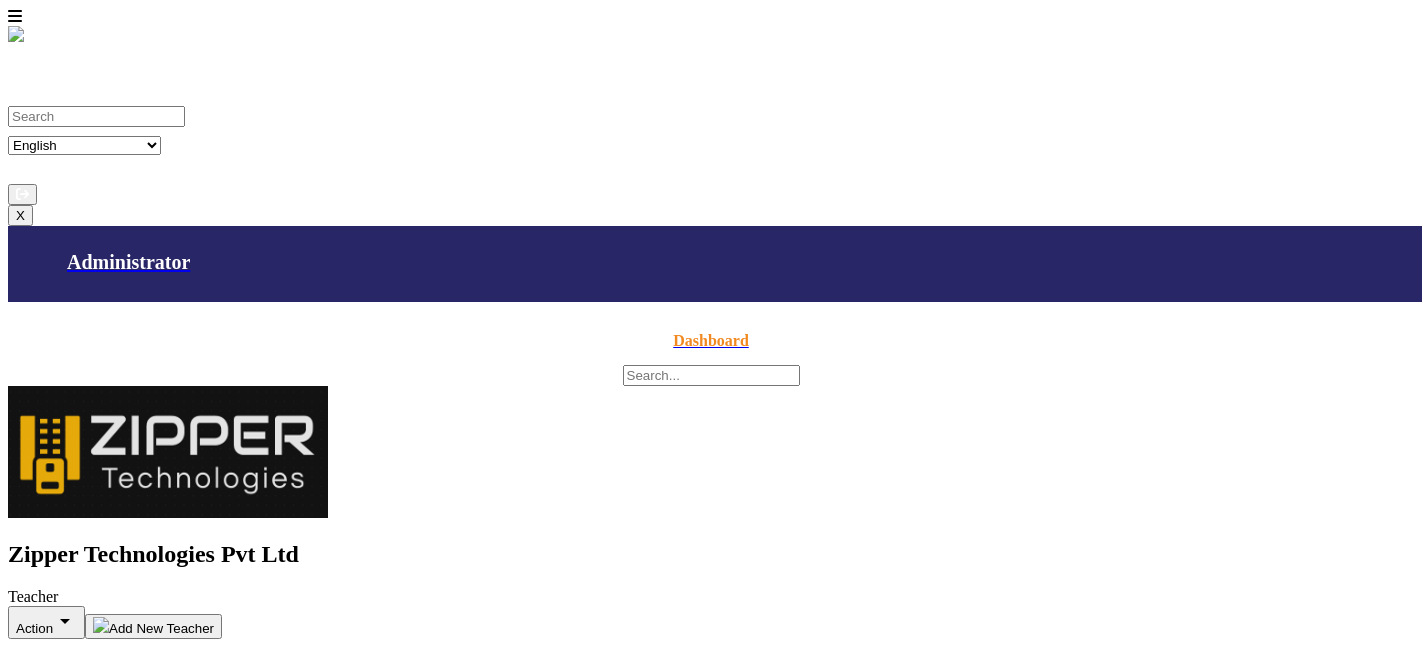 scroll, scrollTop: 0, scrollLeft: 0, axis: both 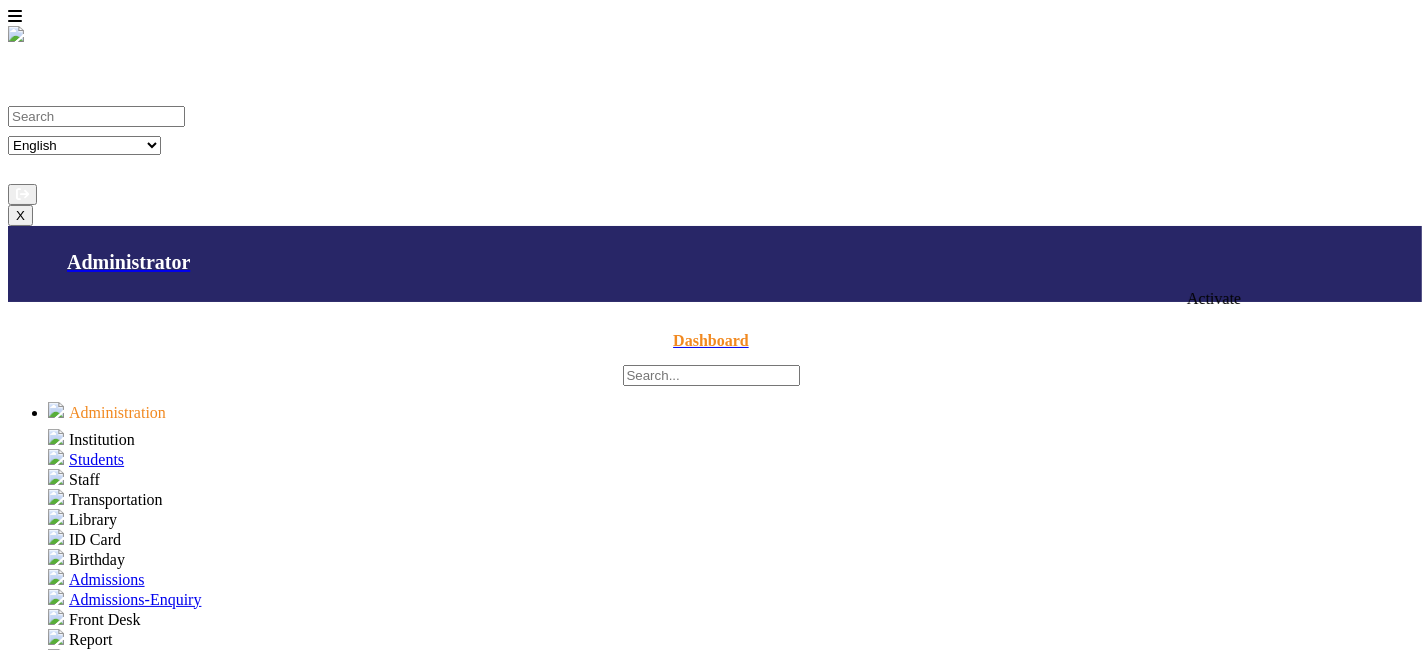 click on "restore" 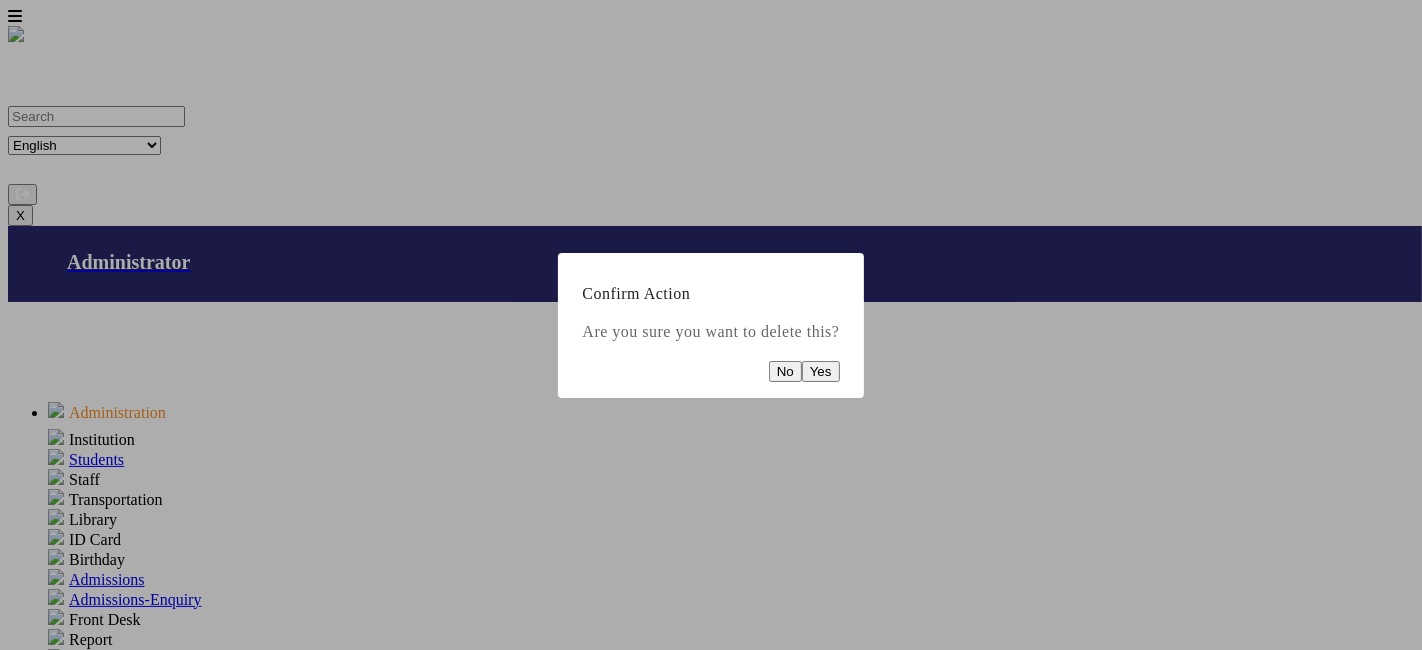 click at bounding box center (711, 325) 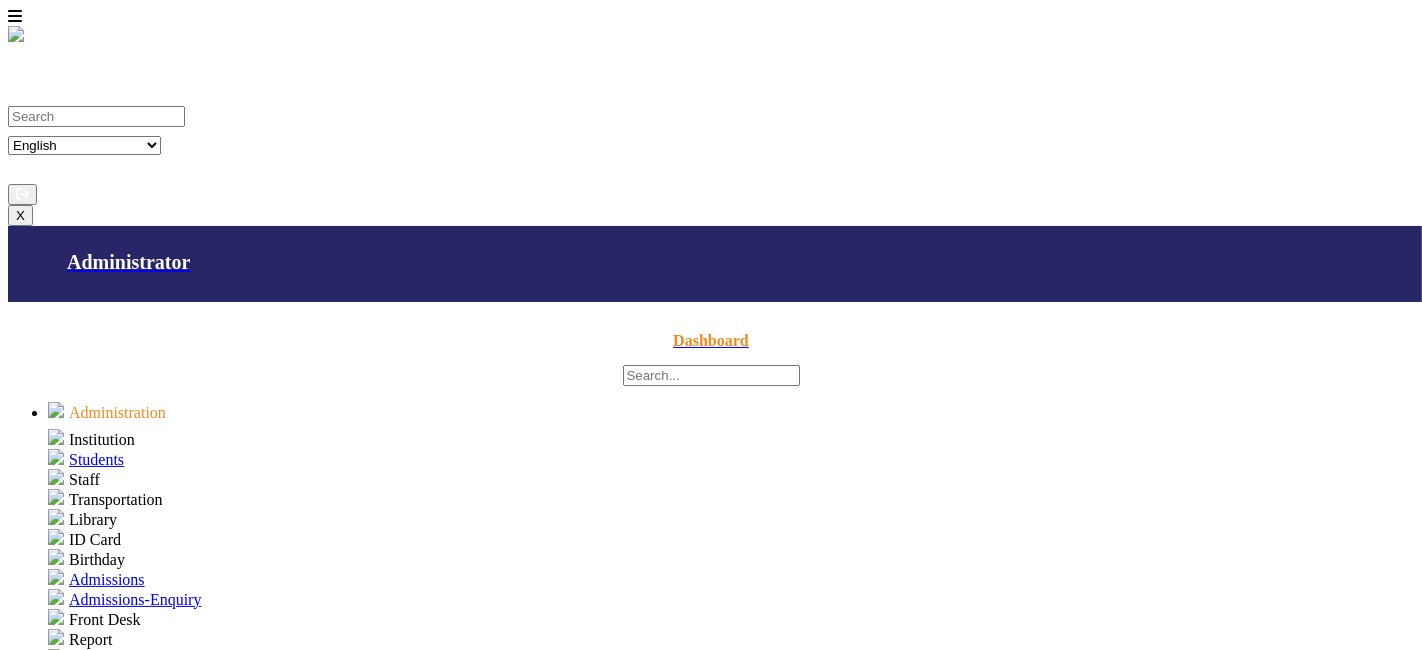 type 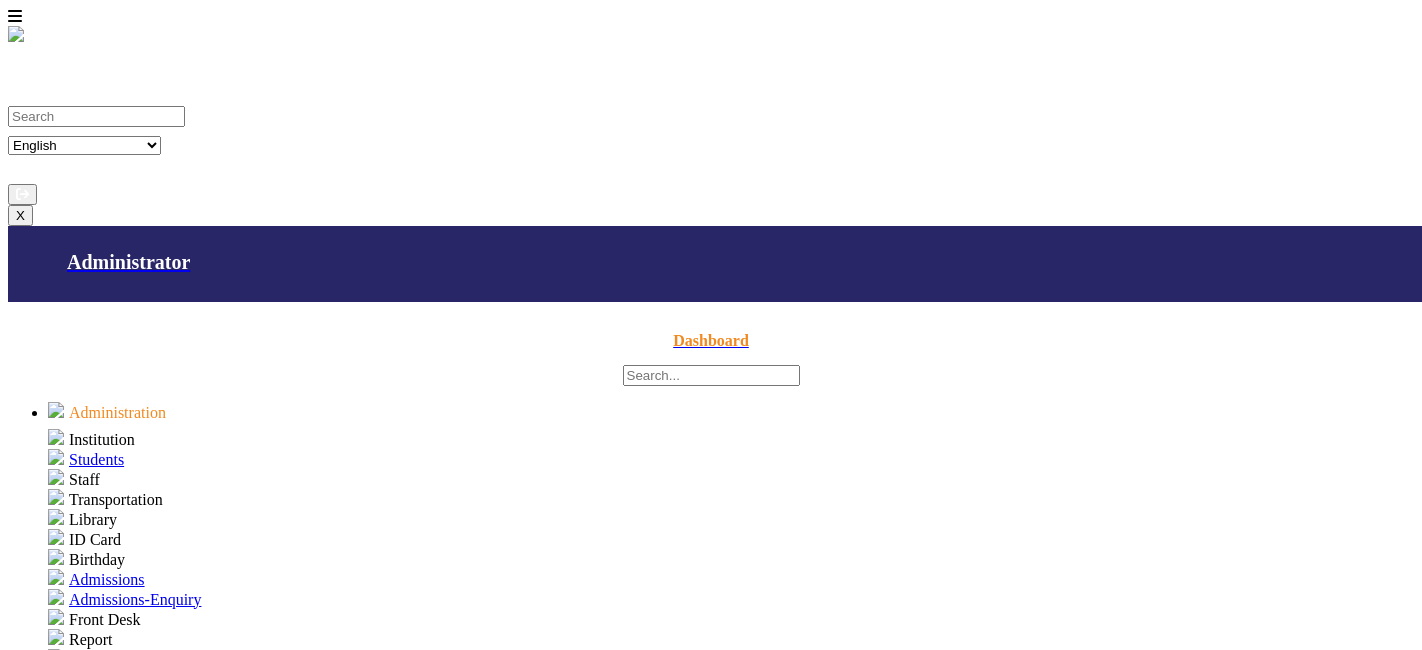 scroll, scrollTop: 0, scrollLeft: 0, axis: both 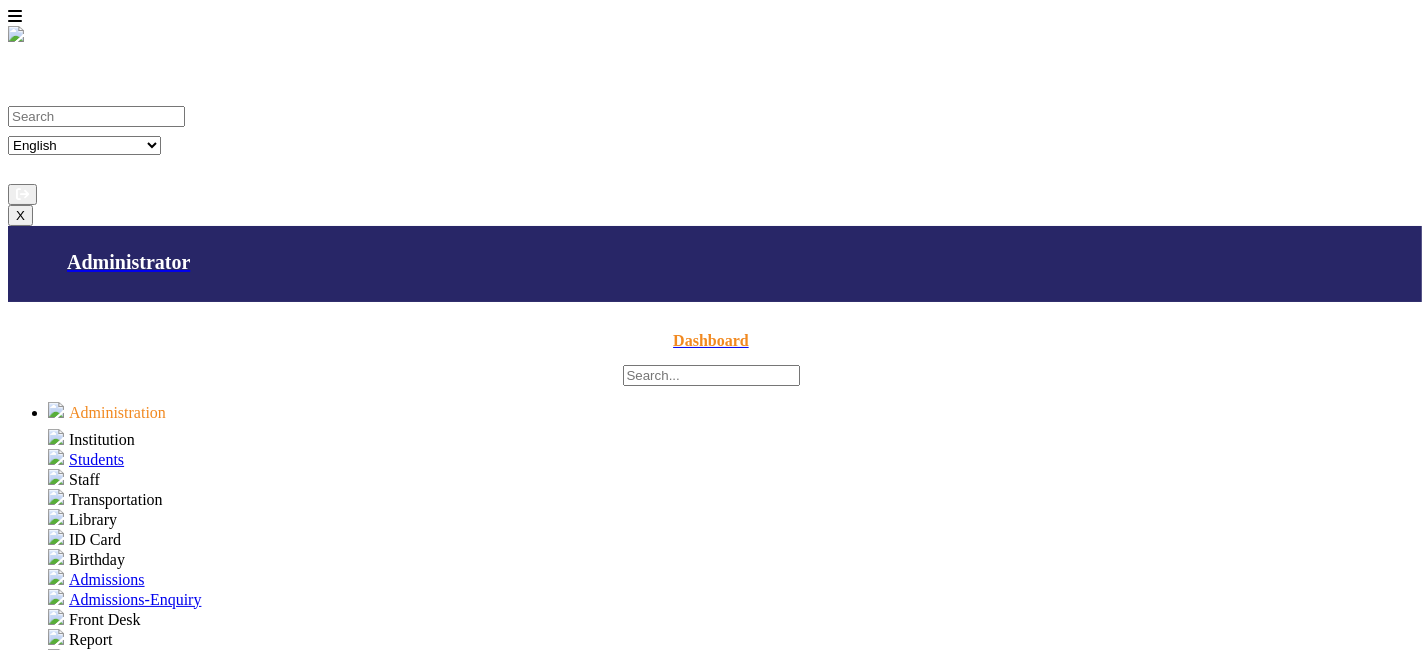 click at bounding box center [1020, 2201] 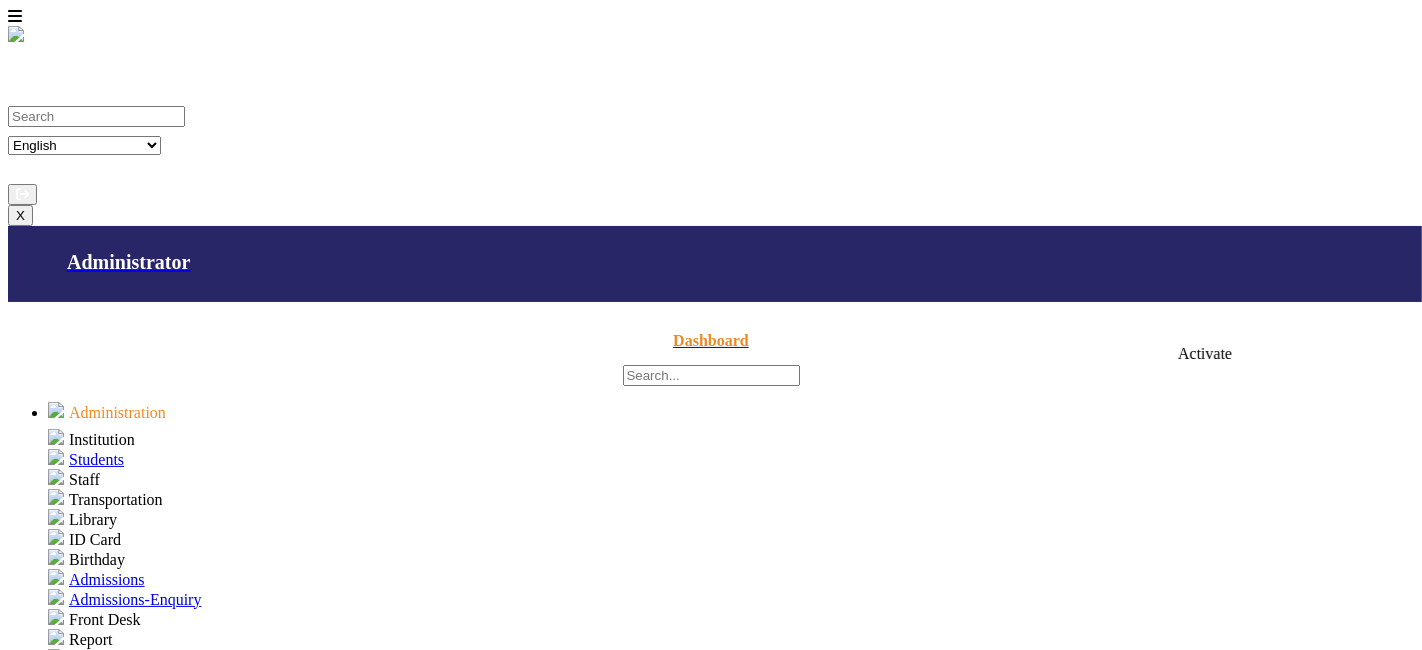 click on "restore" 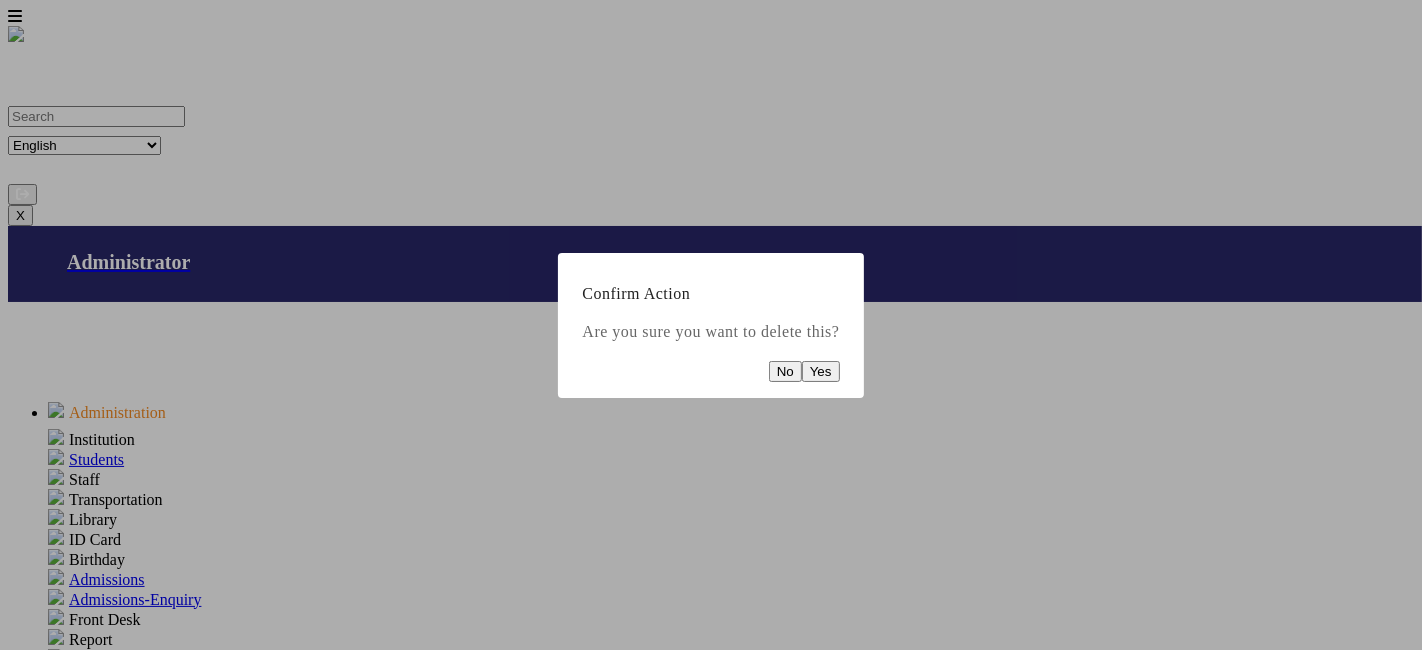 click at bounding box center [711, 325] 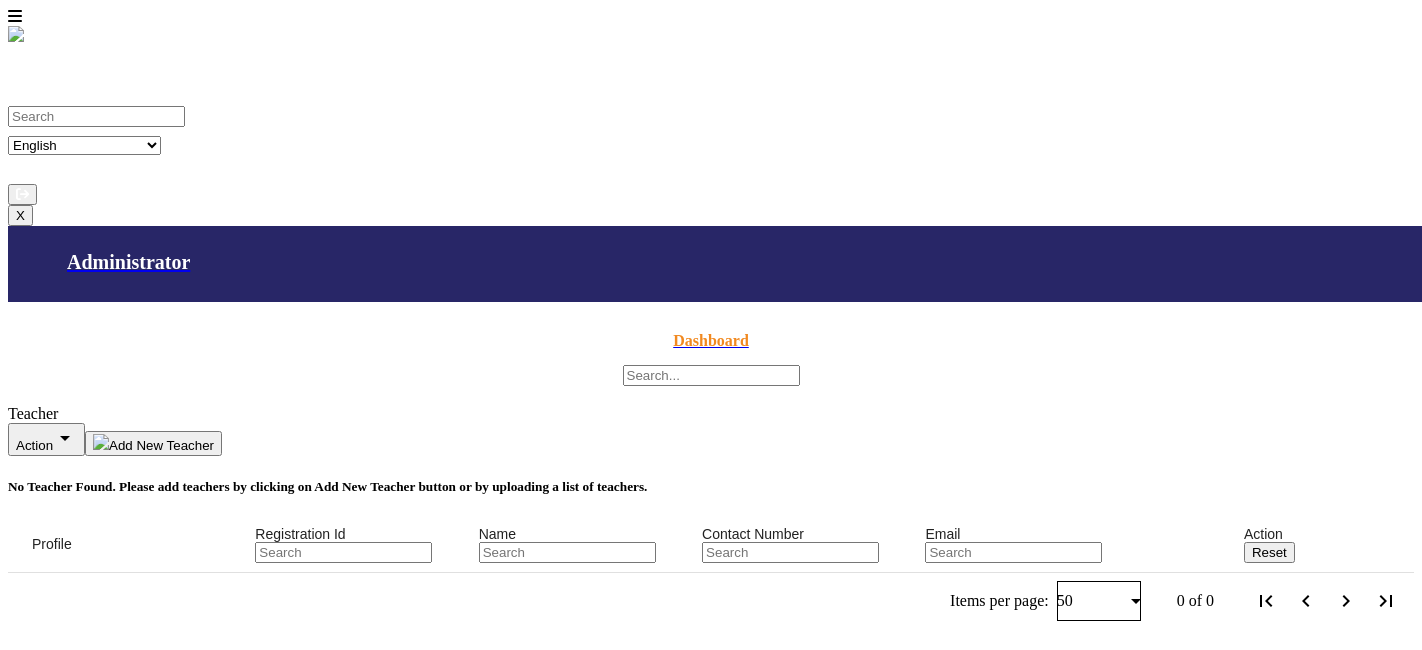 scroll, scrollTop: 0, scrollLeft: 0, axis: both 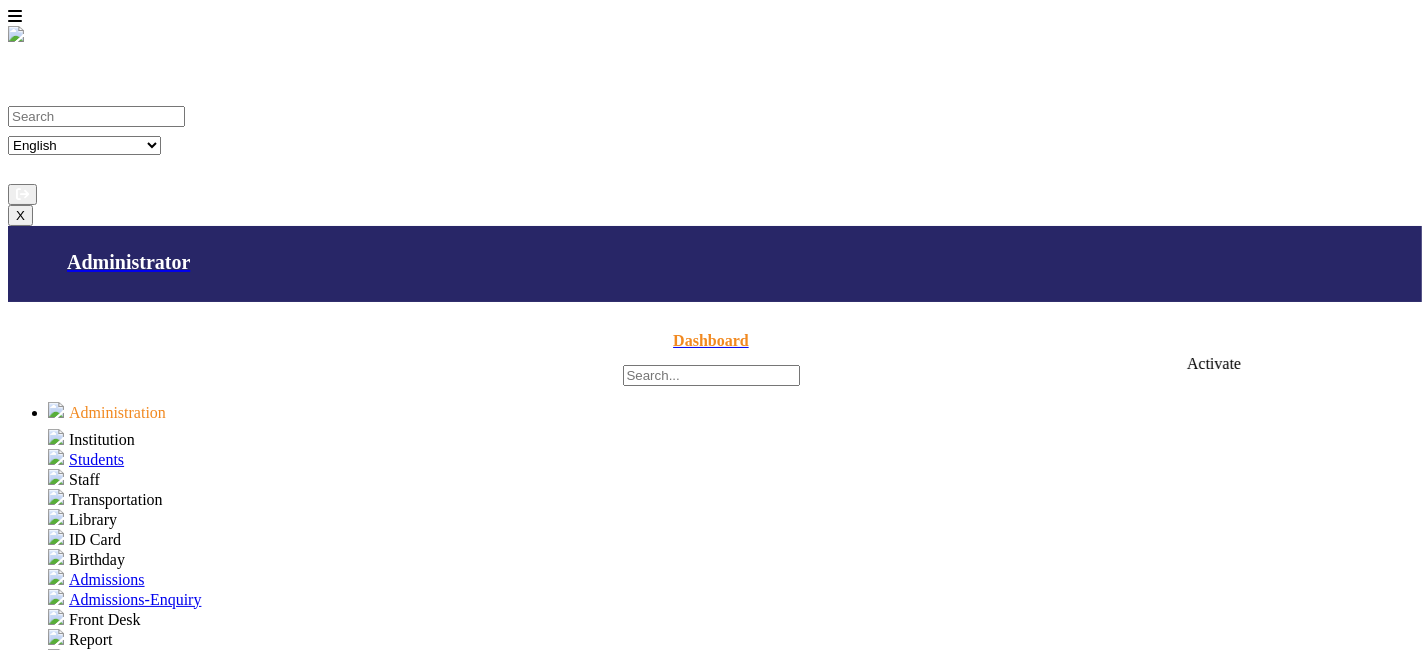 click on "restore" 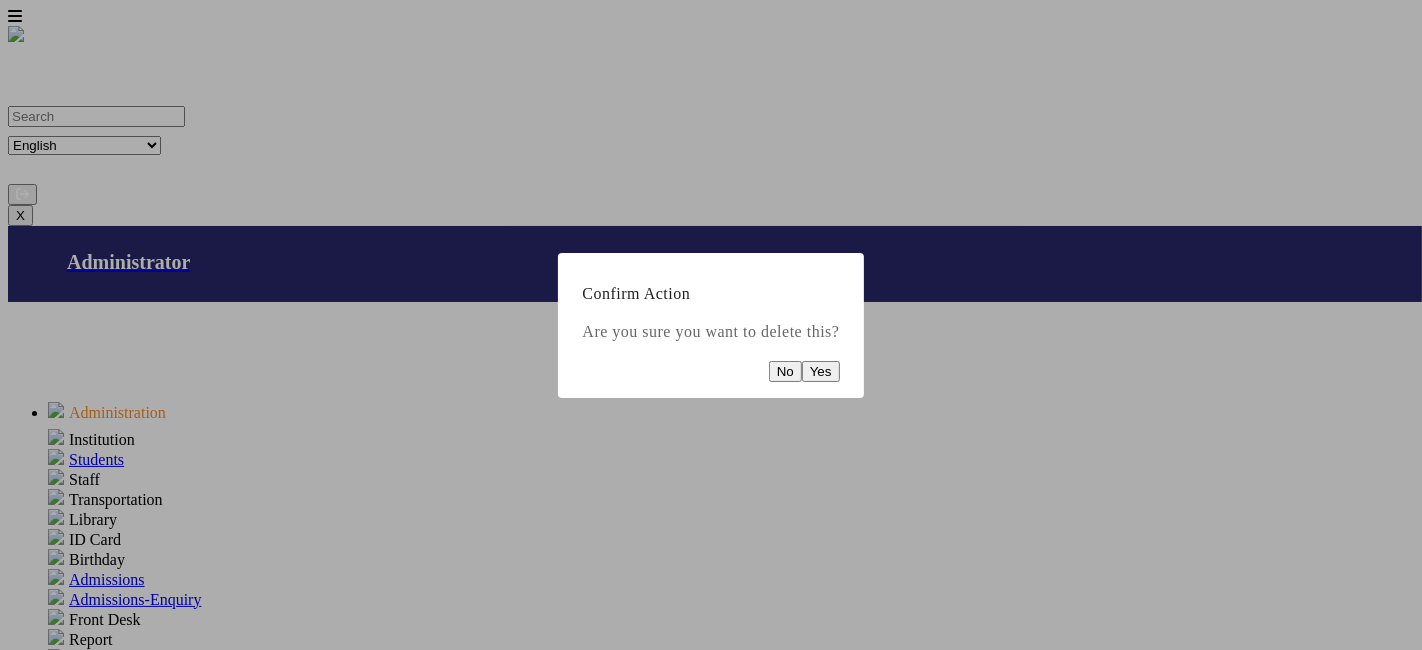 click at bounding box center [711, 325] 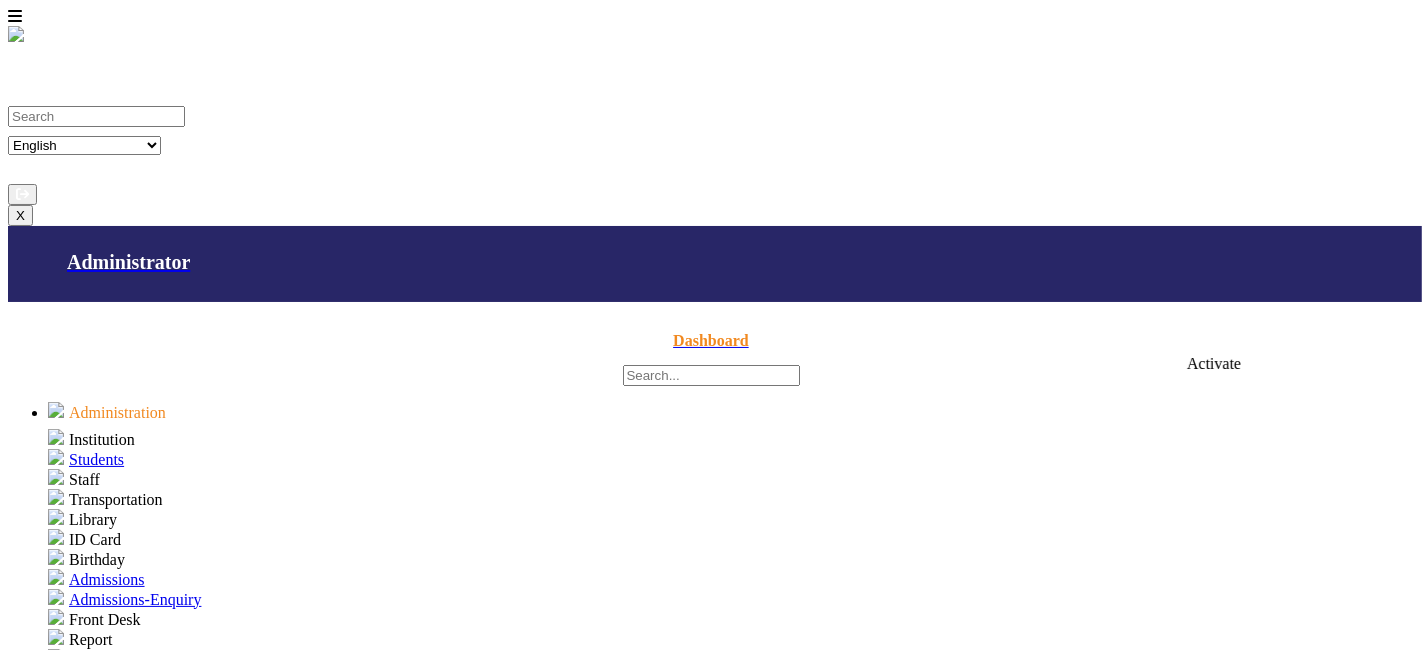 click on "restore" 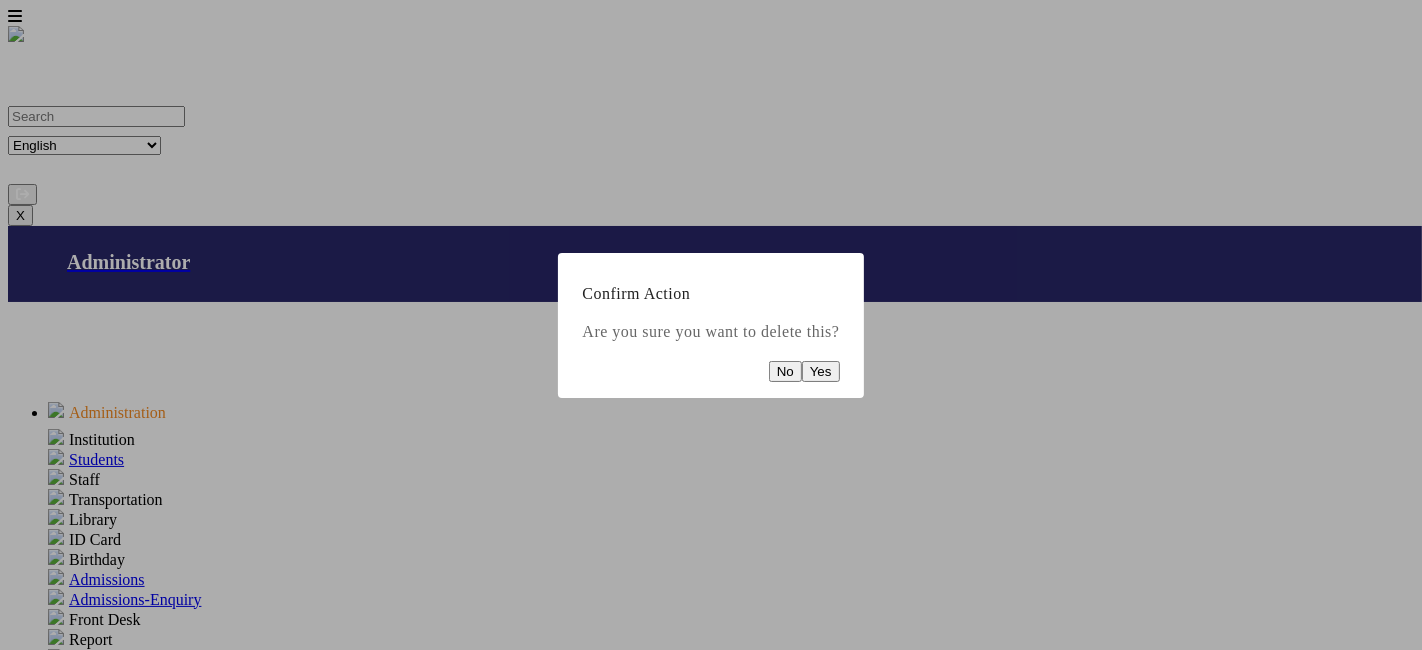 click at bounding box center (711, 325) 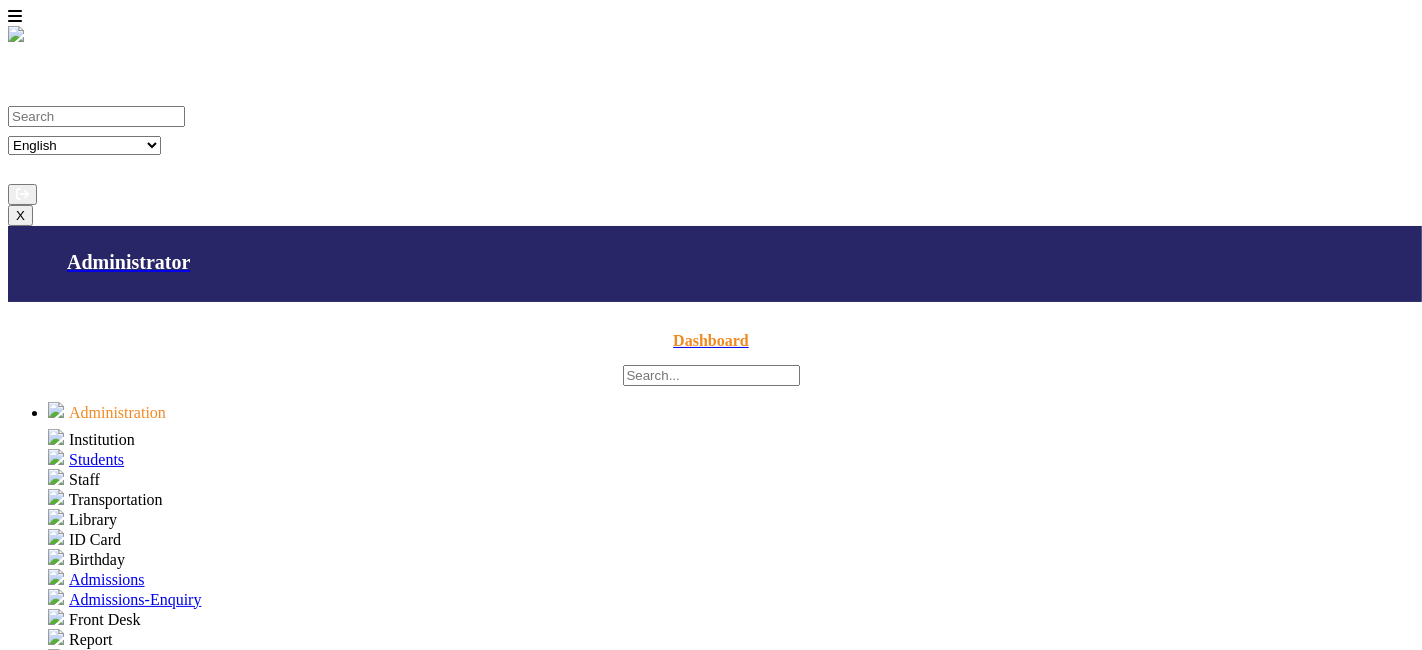 type 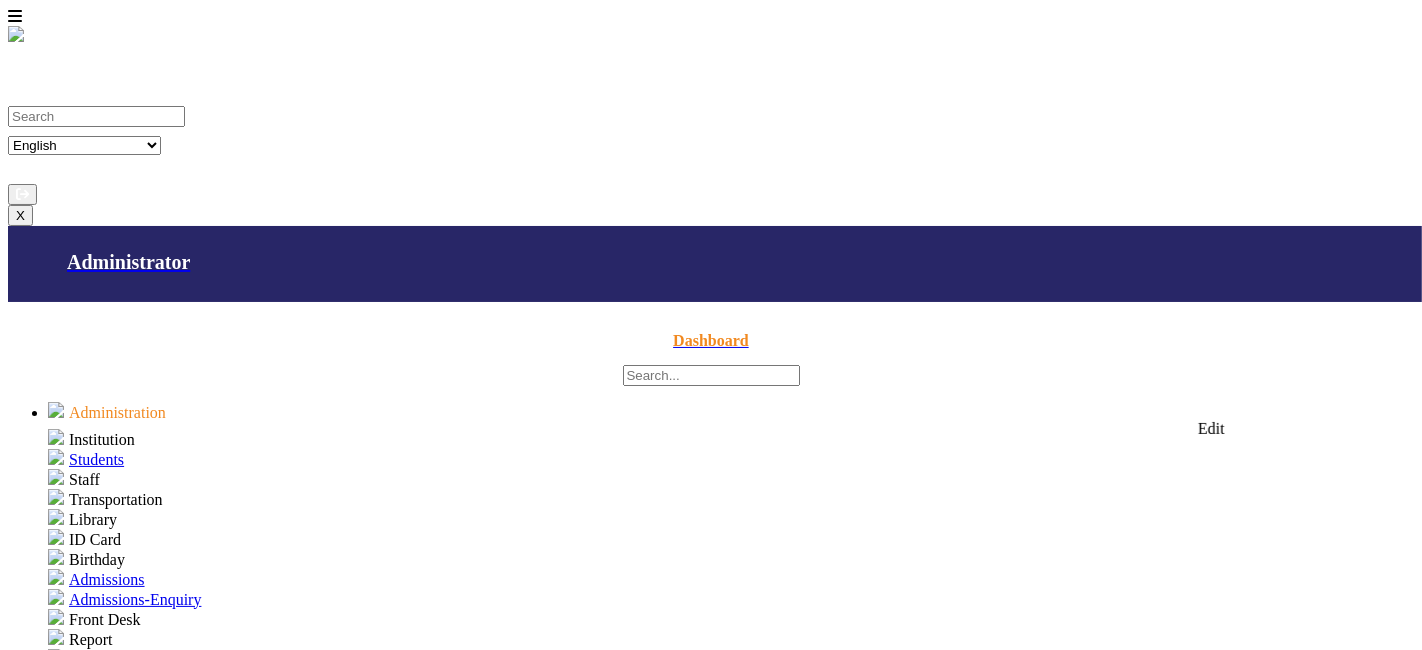 click 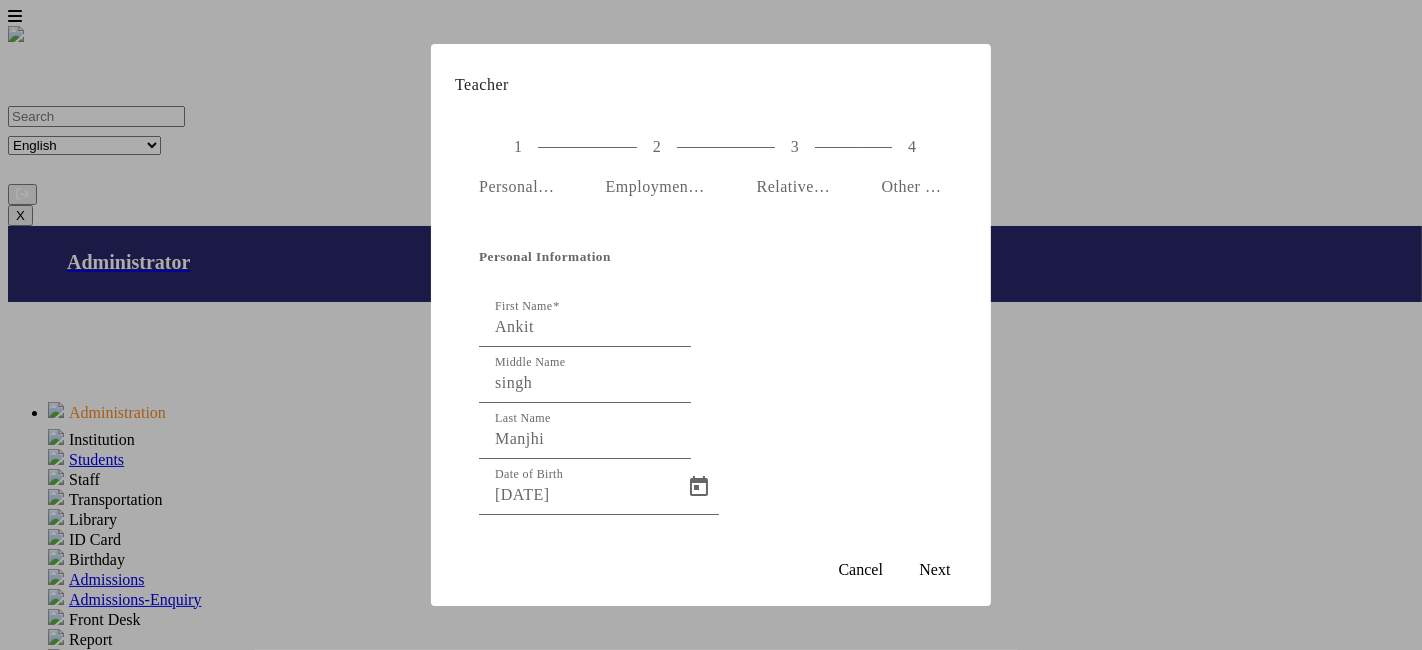 click at bounding box center (711, 325) 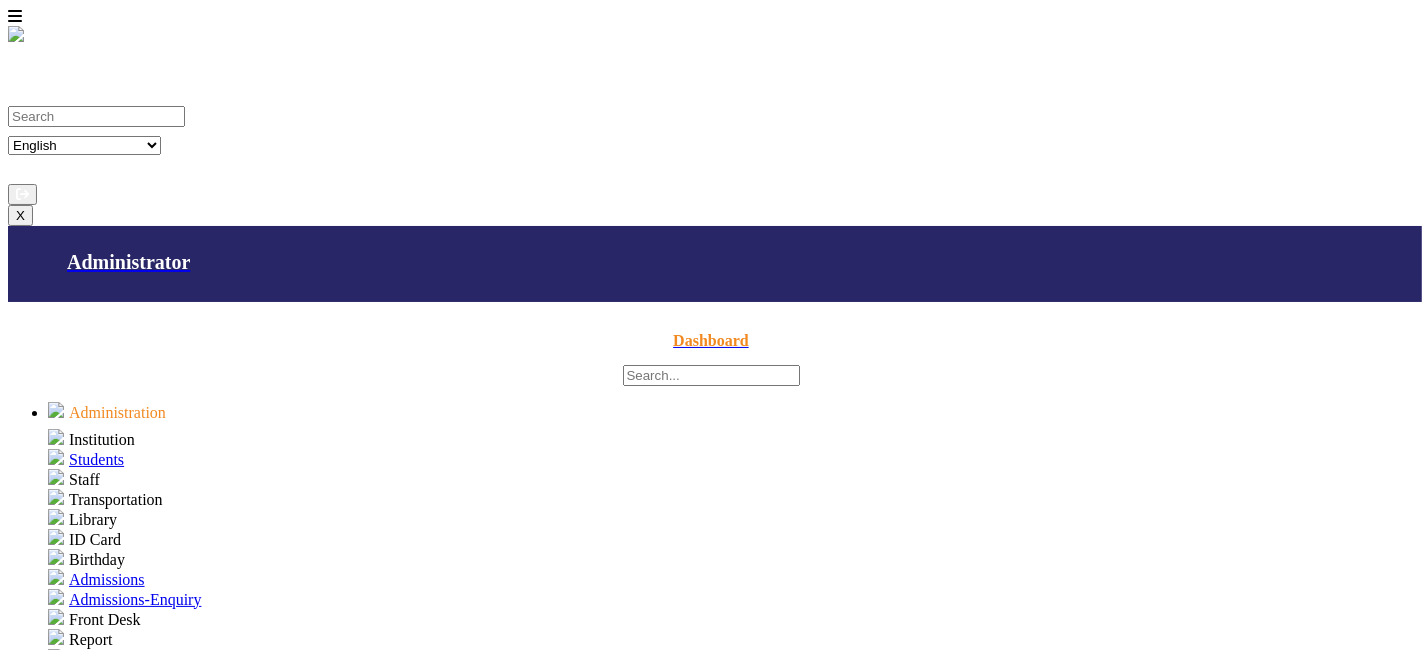 click on "restore" at bounding box center (1273, 2147) 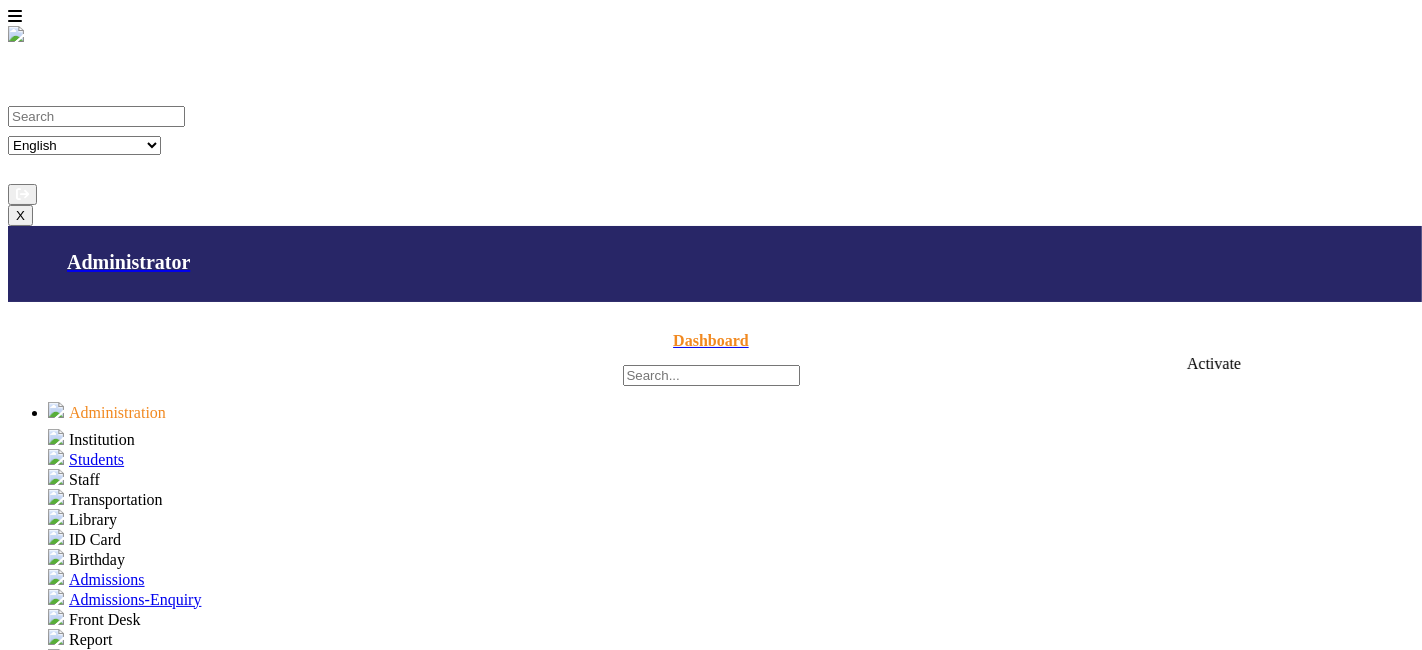 click 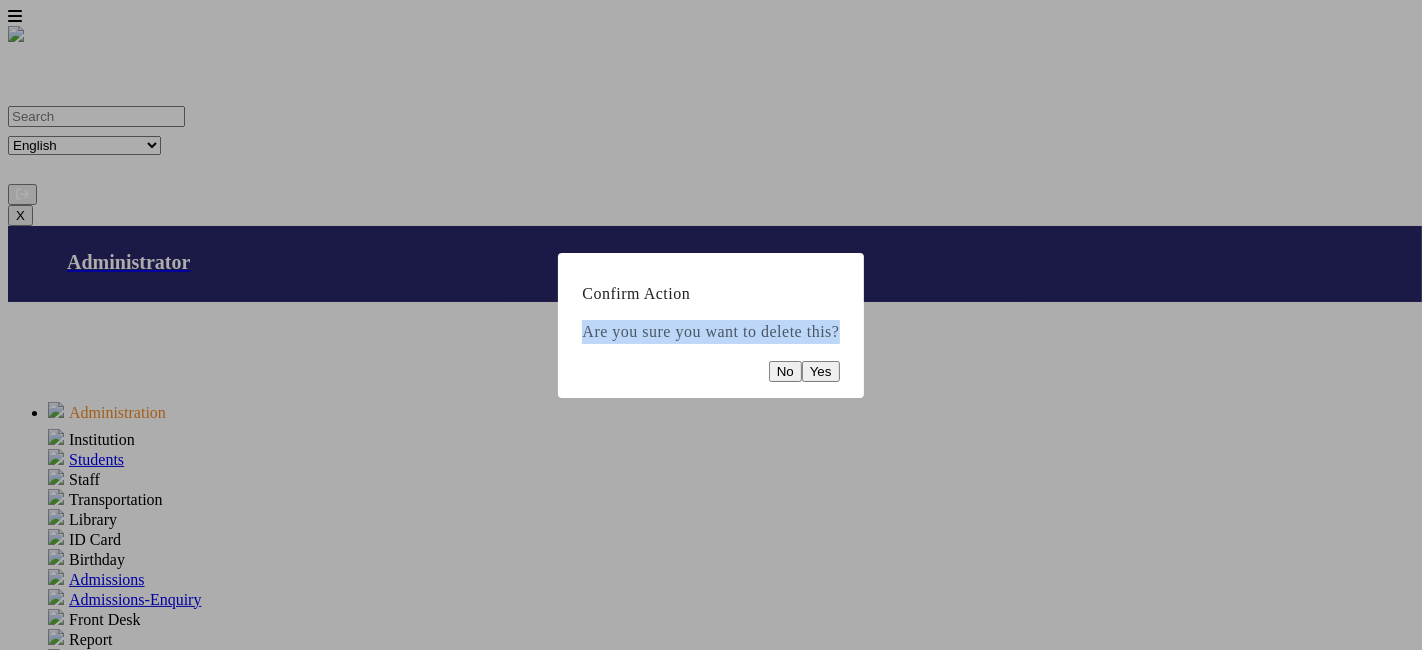 drag, startPoint x: 562, startPoint y: 324, endPoint x: 854, endPoint y: 327, distance: 292.0154 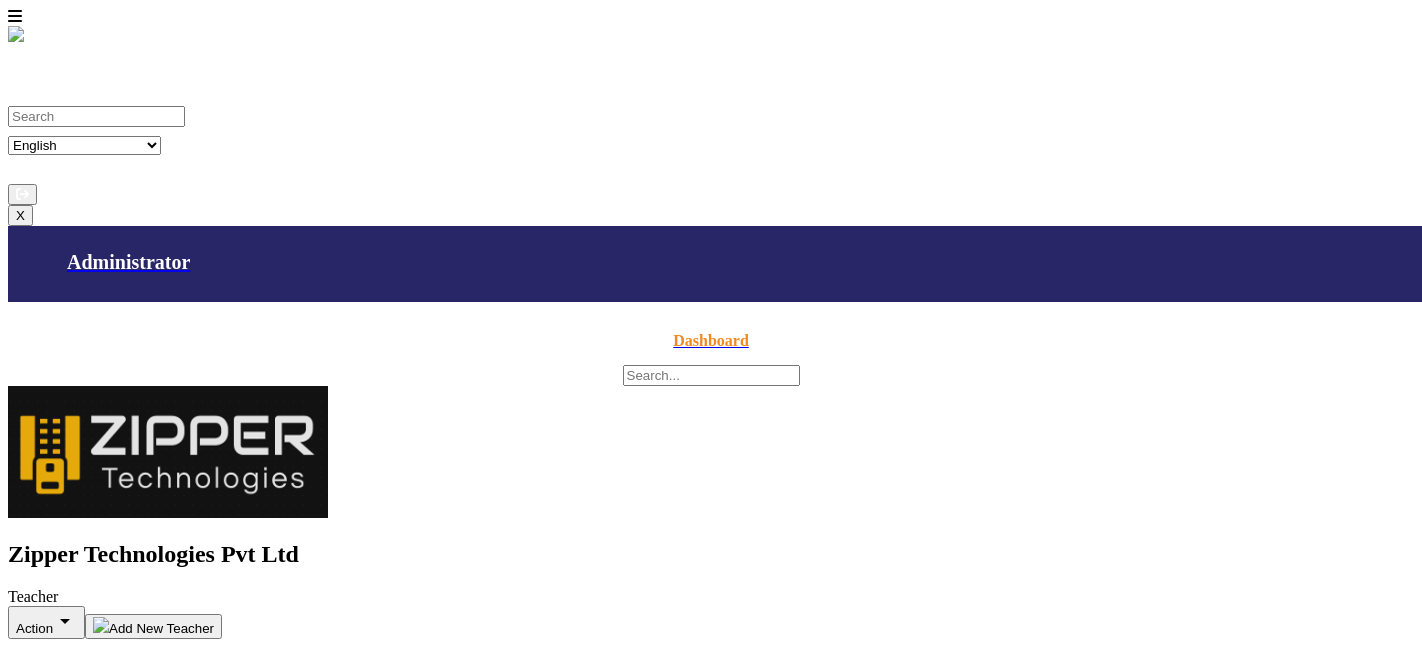 scroll, scrollTop: 0, scrollLeft: 0, axis: both 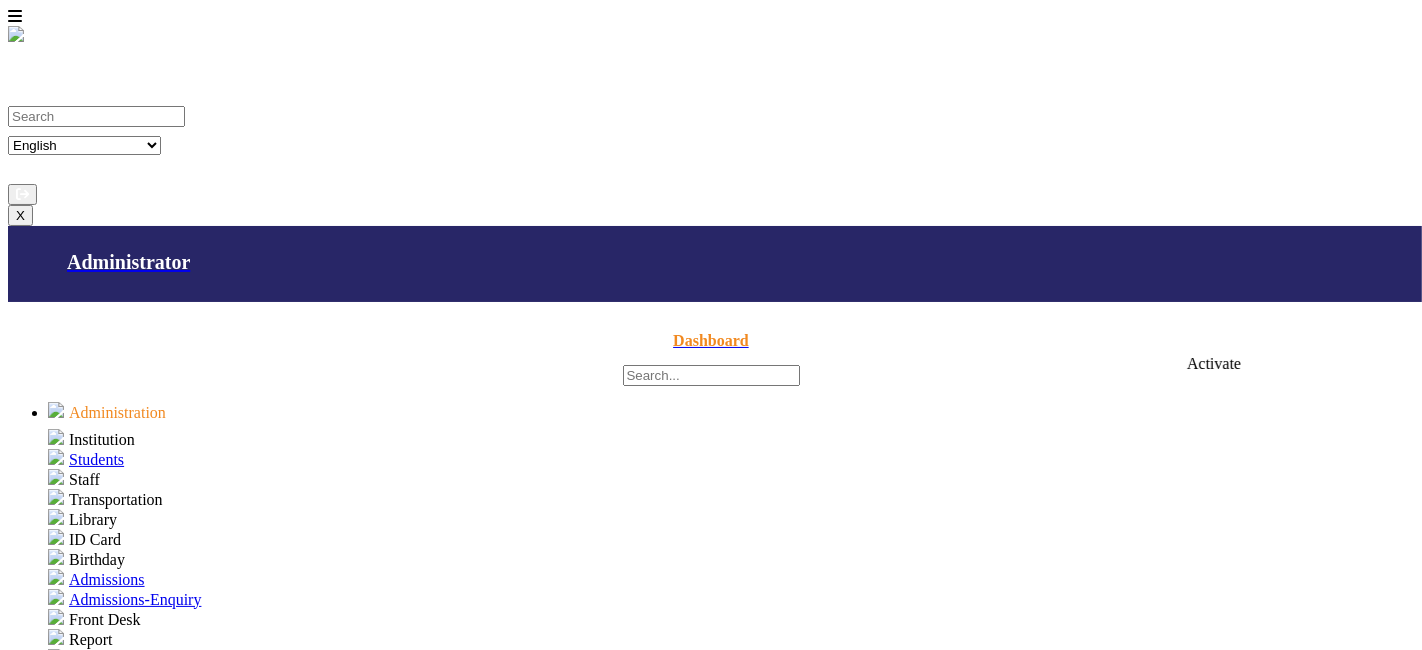 click on "restore" 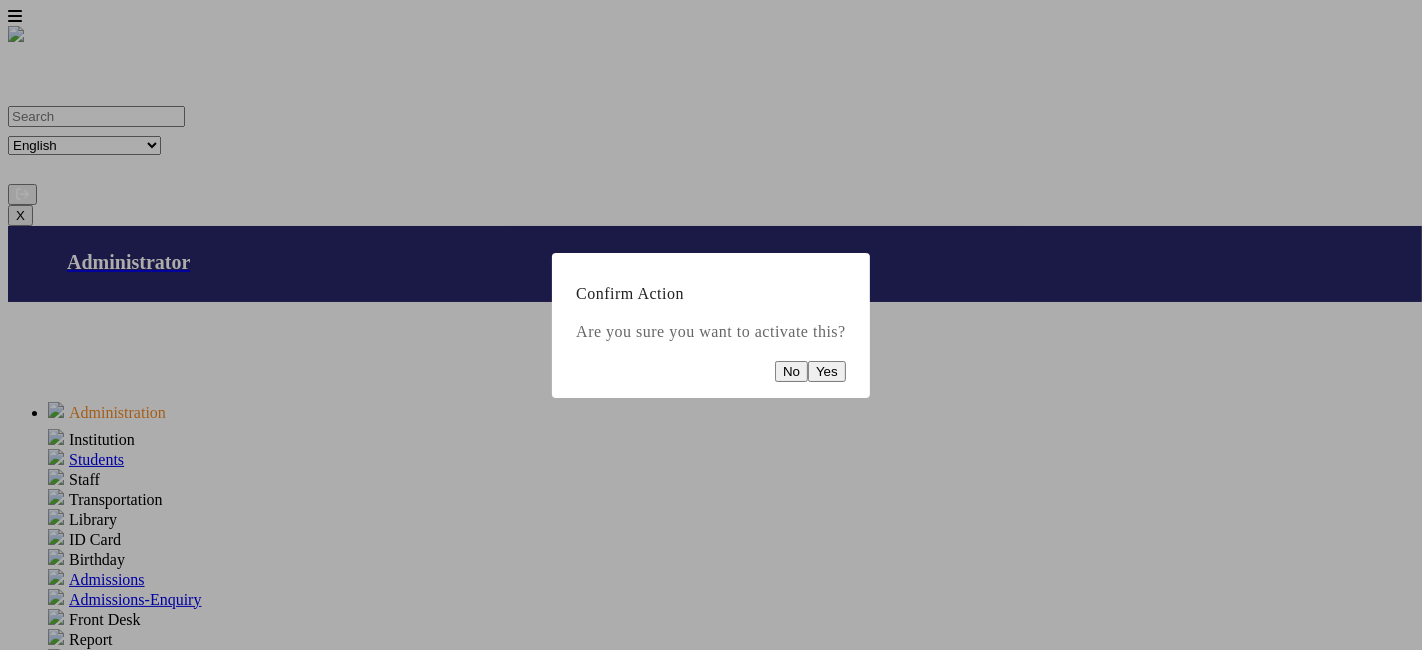 click at bounding box center [711, 325] 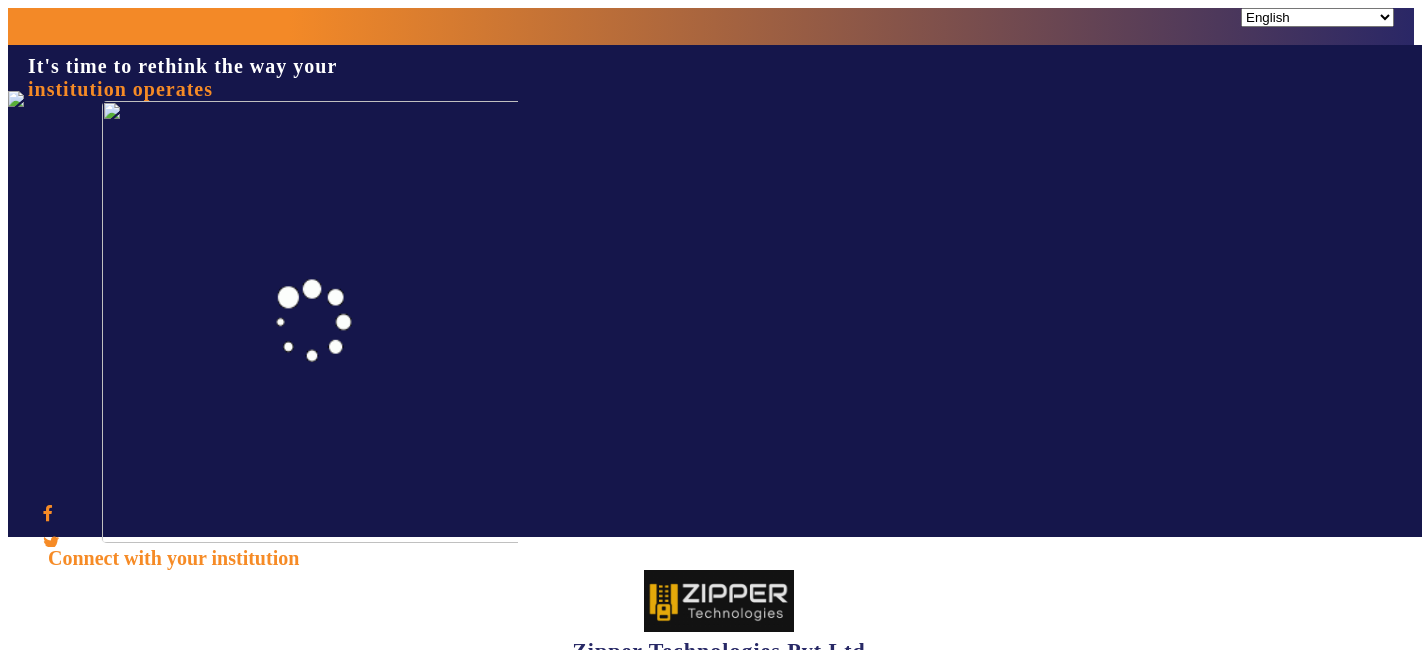 scroll, scrollTop: 0, scrollLeft: 0, axis: both 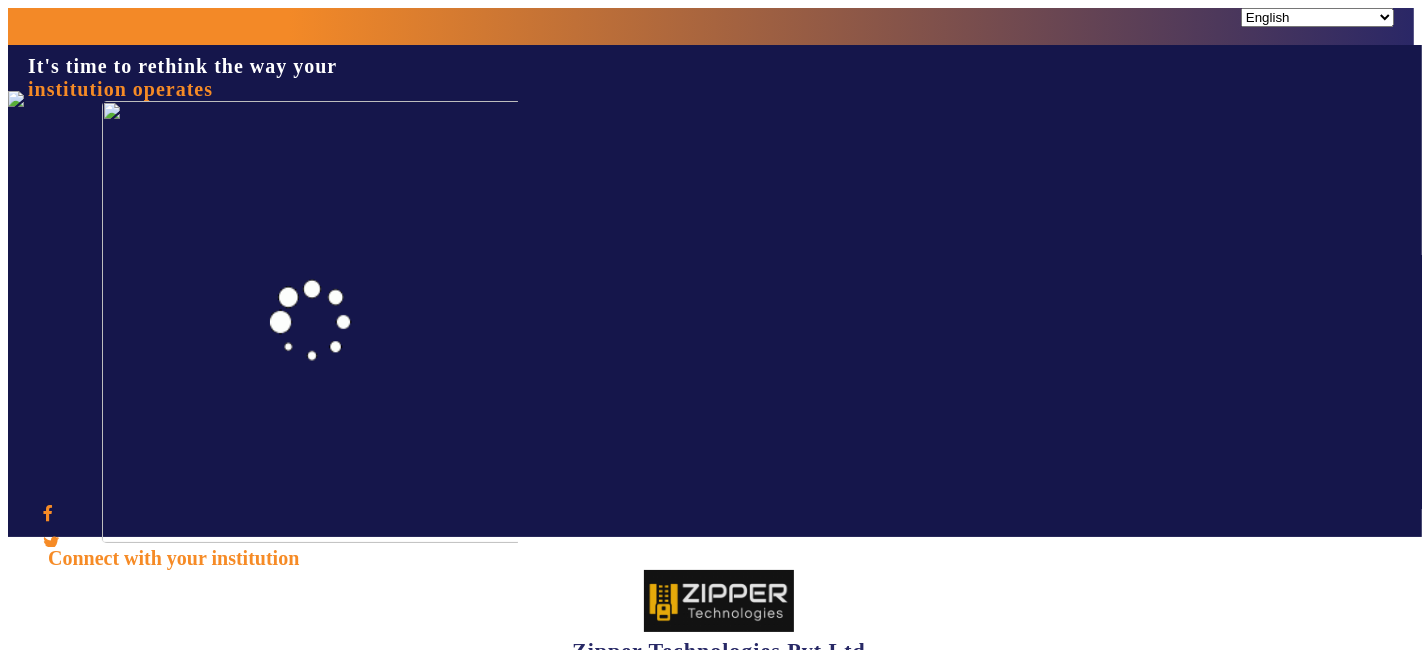 click on "Connect with your institution  Zipper Technologies Pvt Ltd  Login to your account Welcome Back, Please enter username and password to log in  I agree to the   Terms and Conditions  Forgot Password?  Sign In" 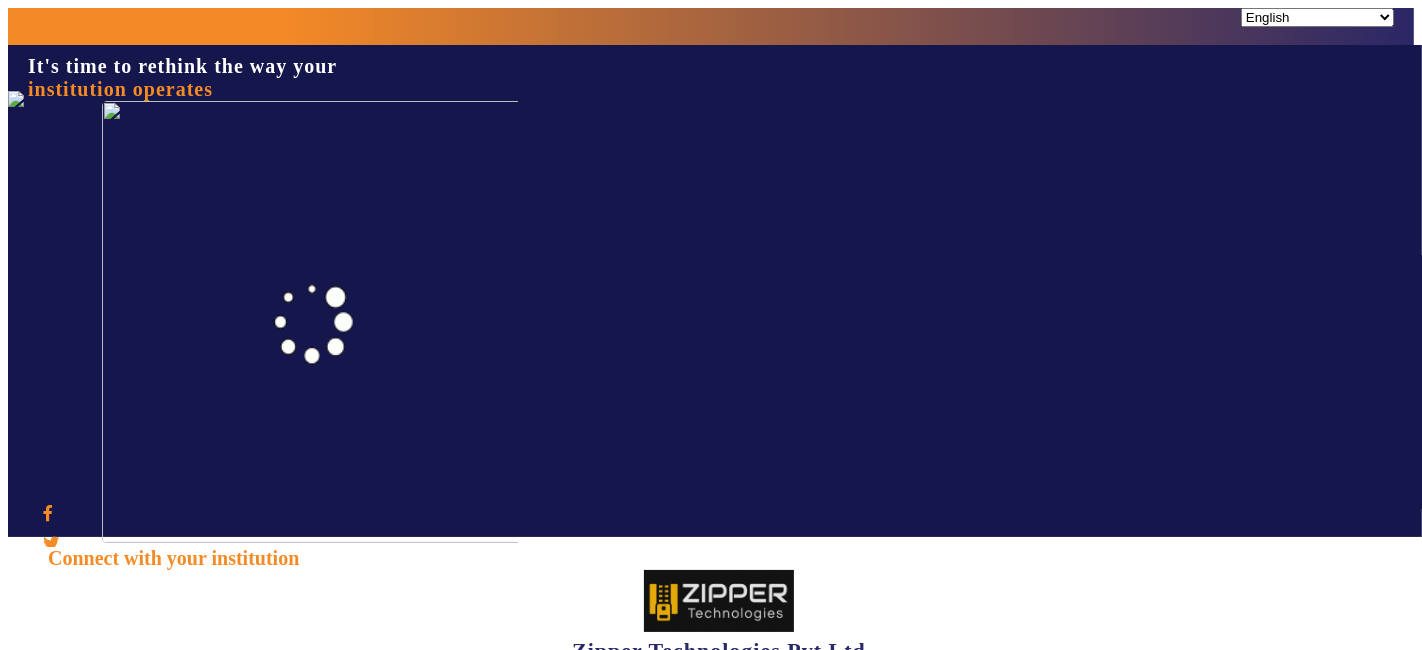click on "Connect with your institution  Zipper Technologies Pvt Ltd  Login to your account Welcome Back, Please enter username and password to log in  I agree to the   Terms and Conditions  Forgot Password?  Sign In" 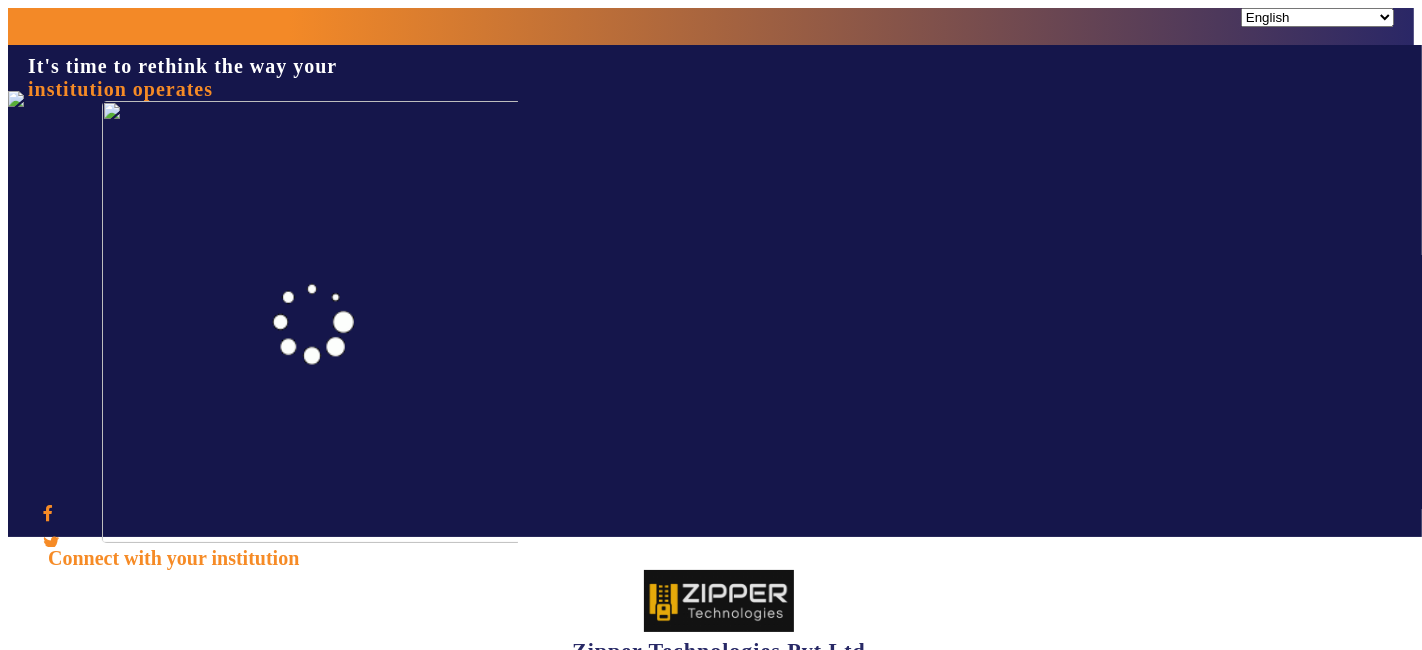 click at bounding box center (136, 761) 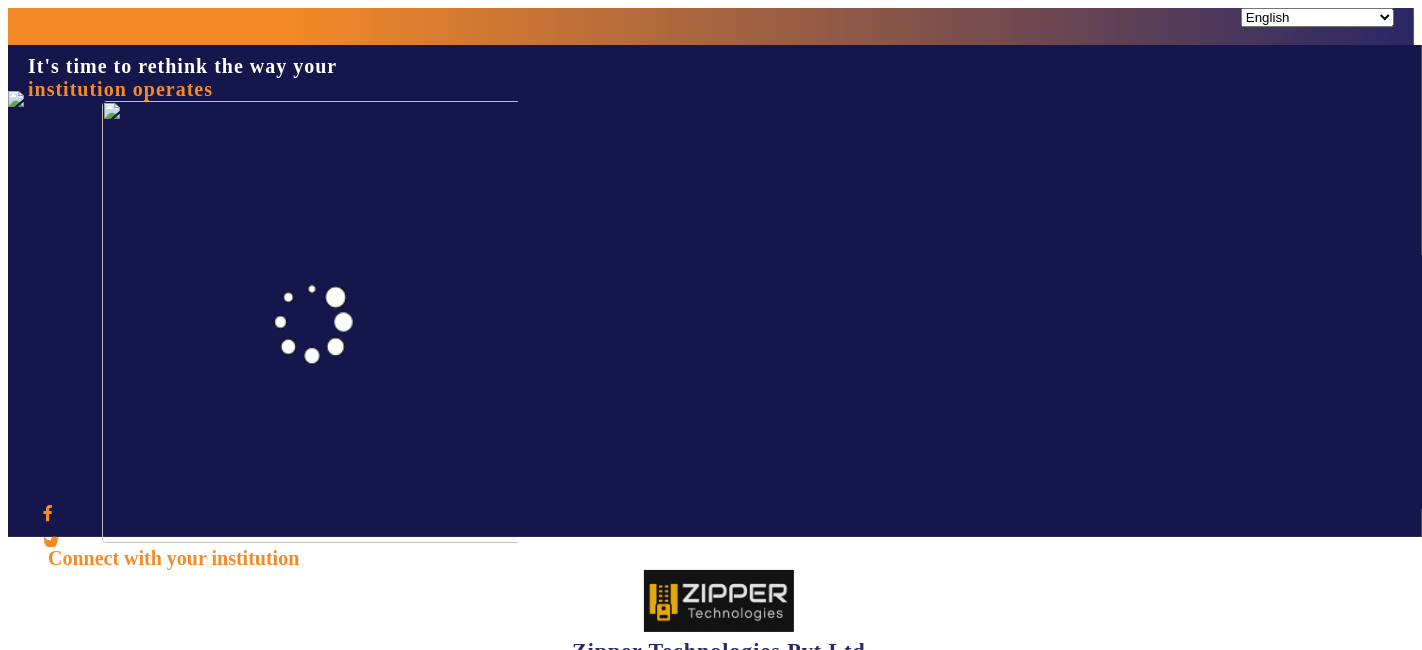 type on "1008790000" 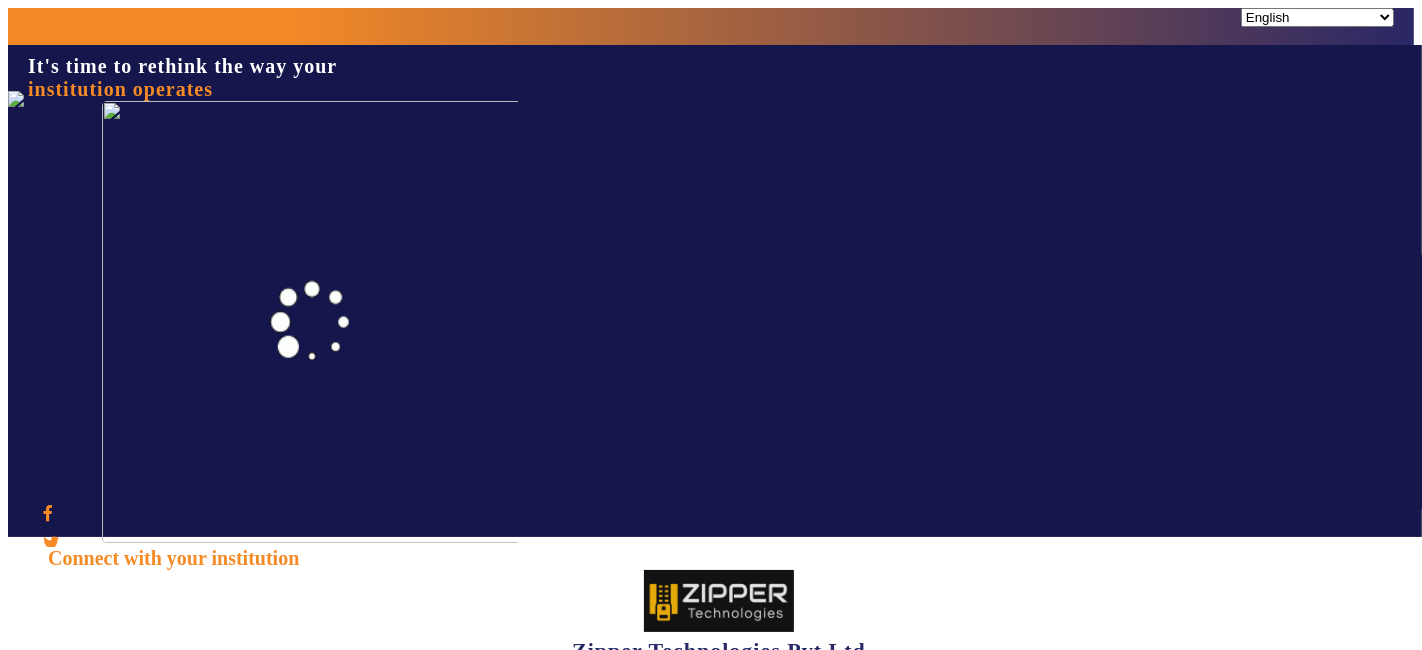 click on "Sign In" 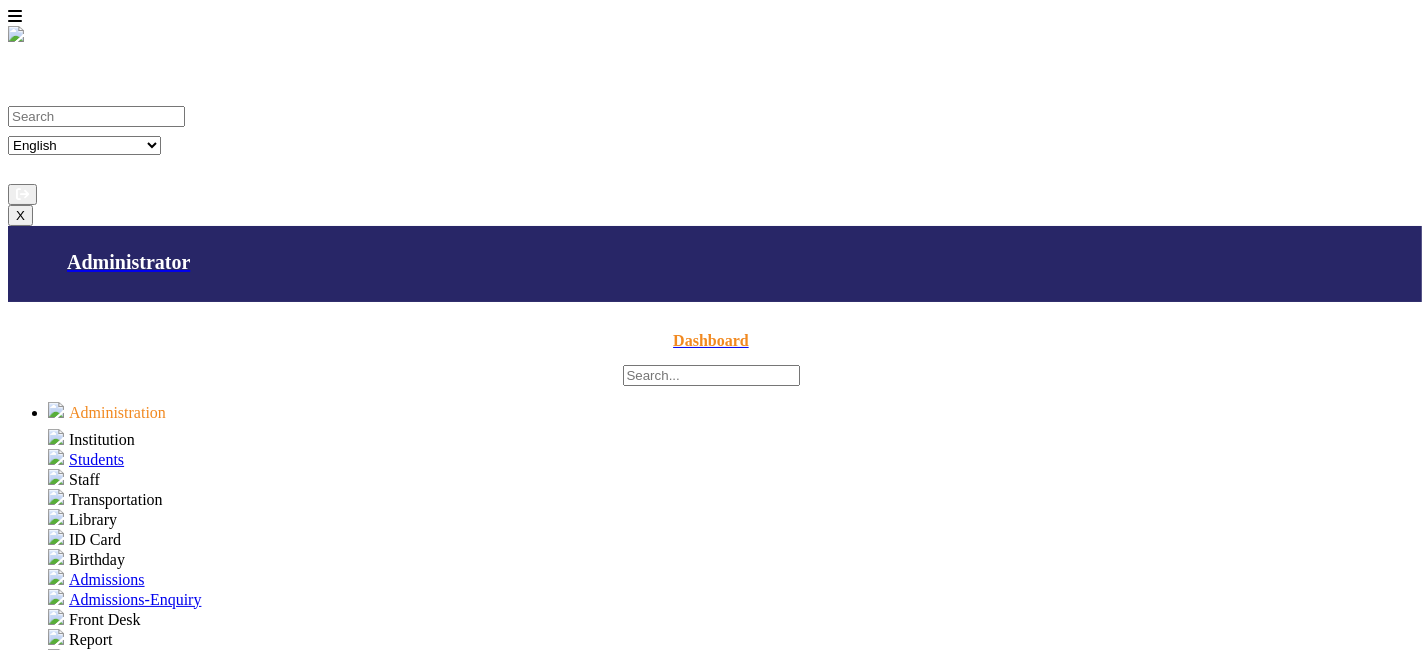 scroll, scrollTop: 667, scrollLeft: 0, axis: vertical 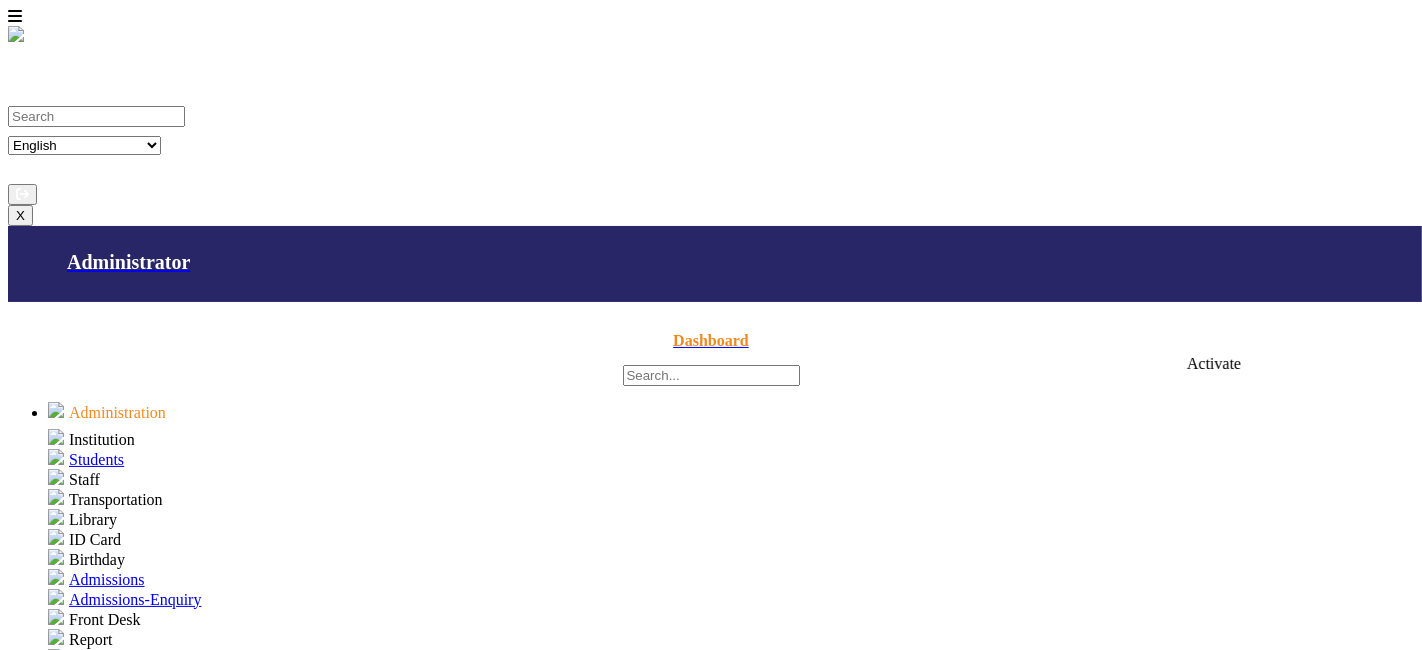 click on "restore" 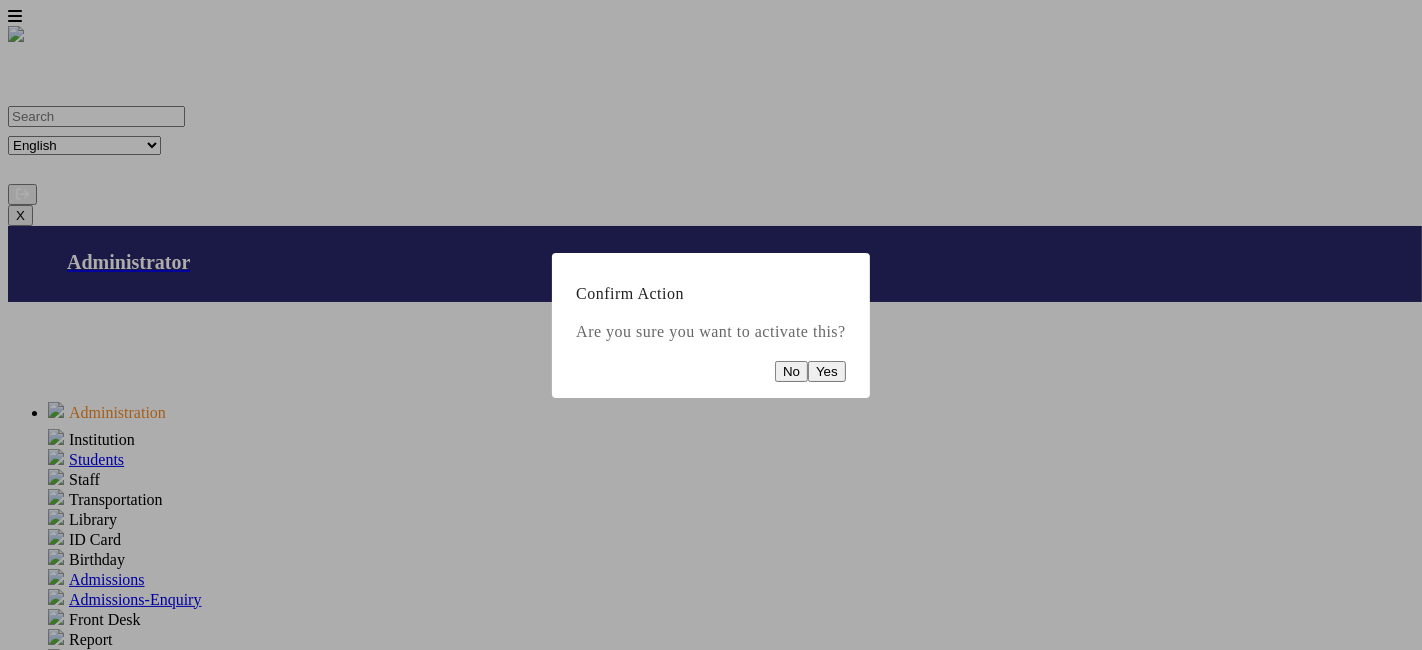 click at bounding box center (711, 325) 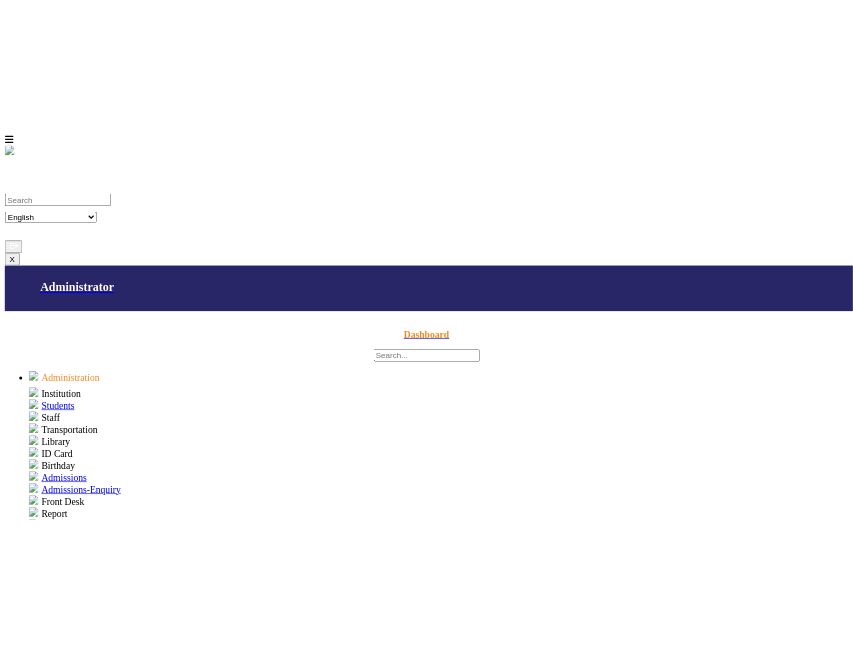 scroll, scrollTop: 667, scrollLeft: 0, axis: vertical 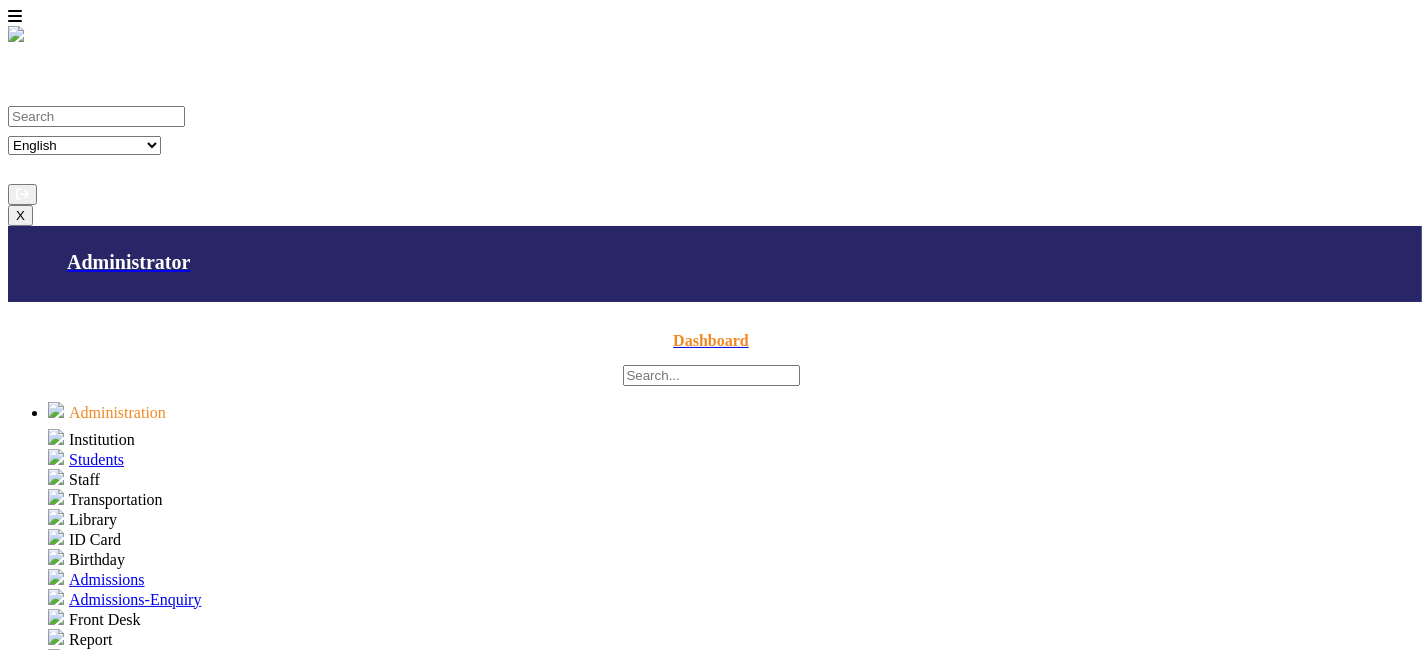 type 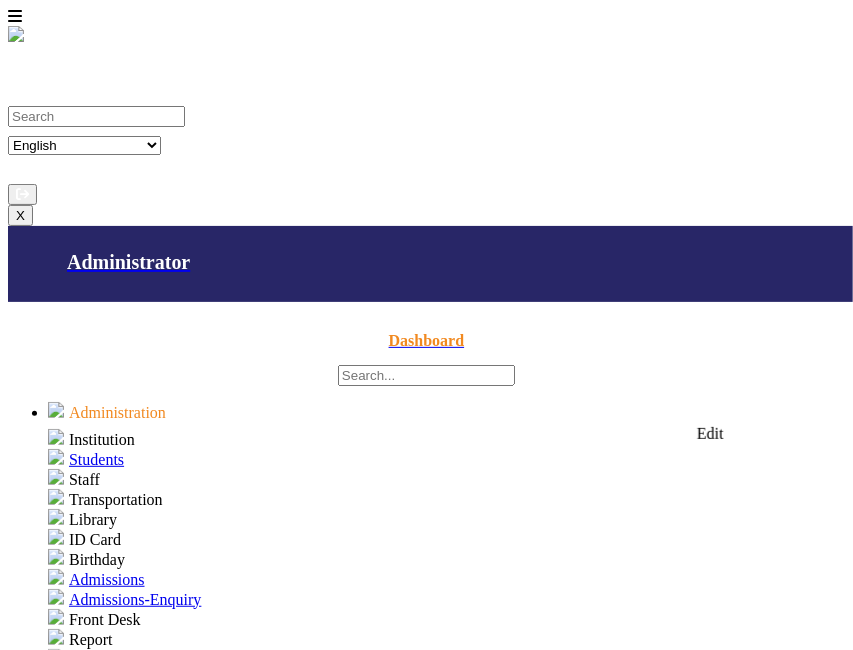 scroll, scrollTop: 677, scrollLeft: 0, axis: vertical 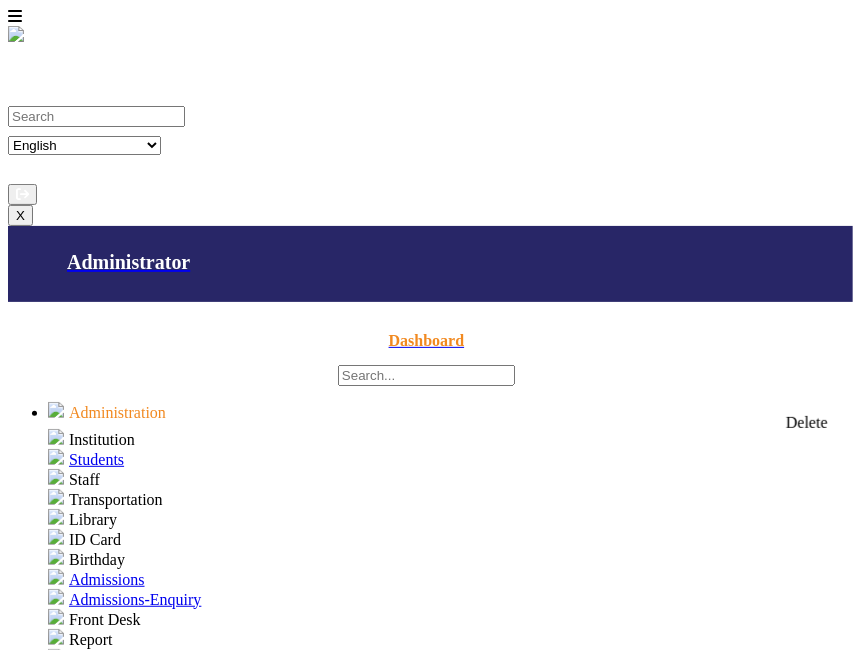 click on "delete_outline" at bounding box center [794, 2266] 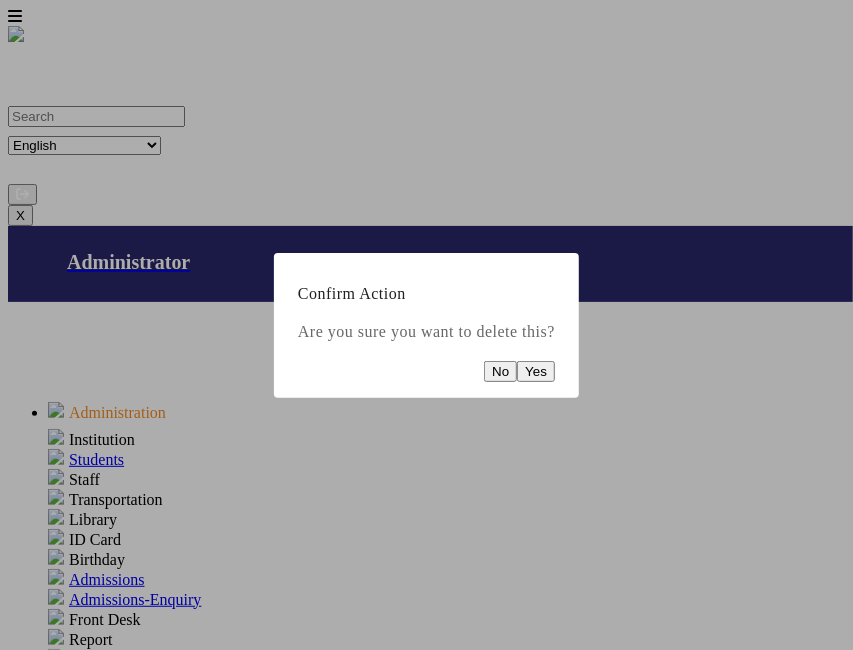 click on "Yes" at bounding box center (536, 371) 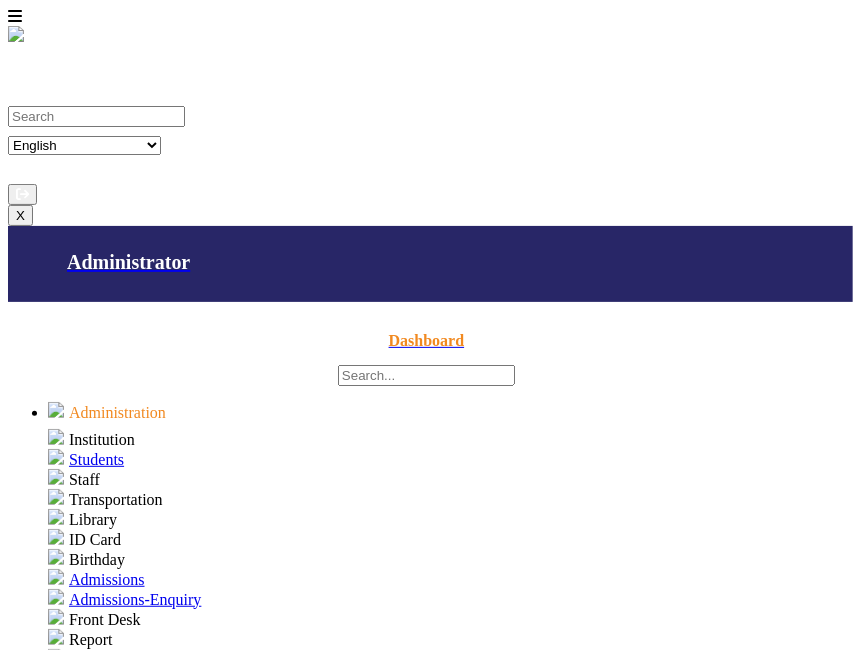 scroll, scrollTop: 0, scrollLeft: 0, axis: both 